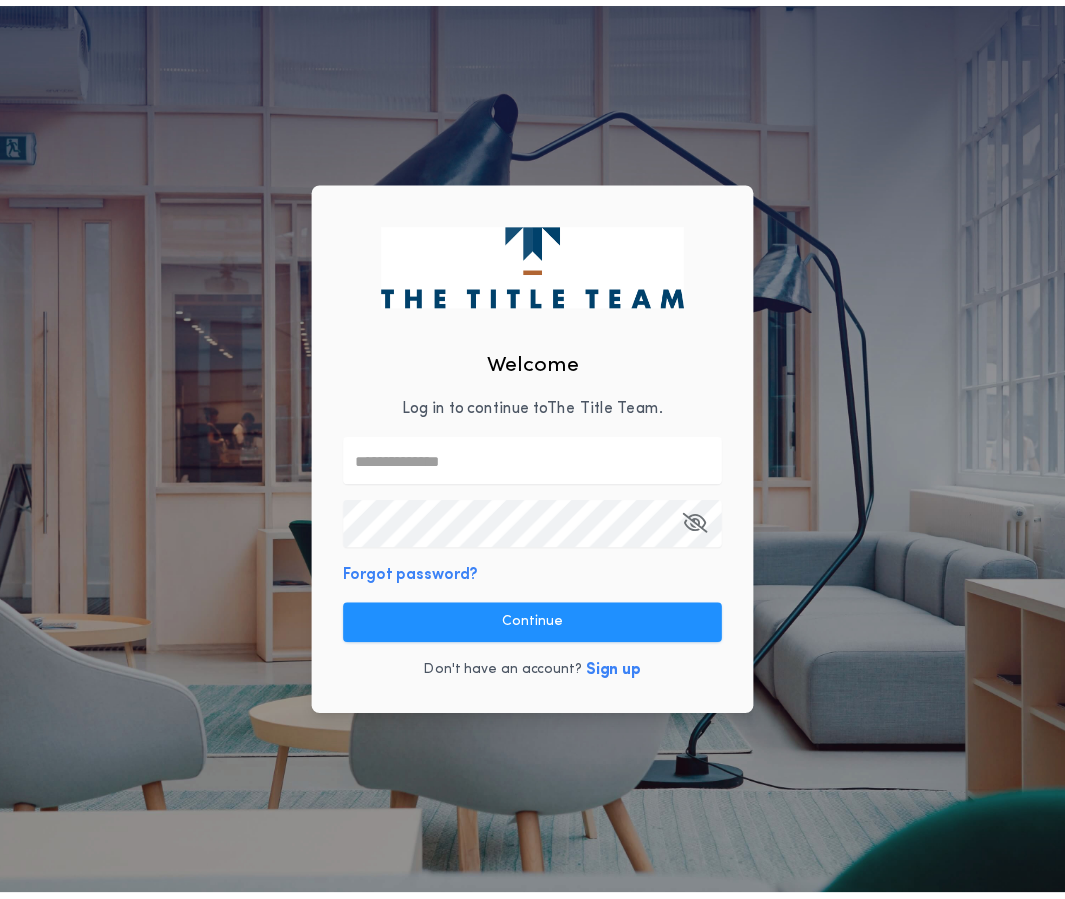 scroll, scrollTop: 0, scrollLeft: 0, axis: both 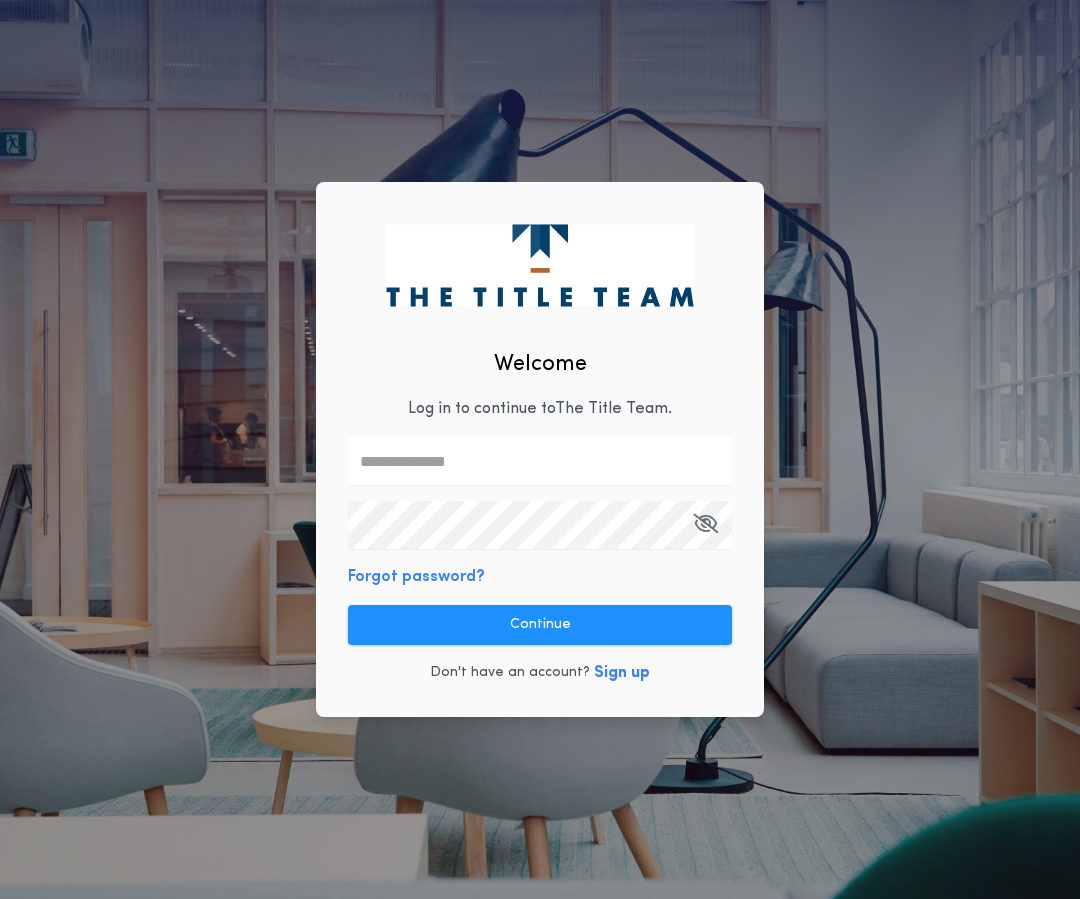 click at bounding box center (540, 461) 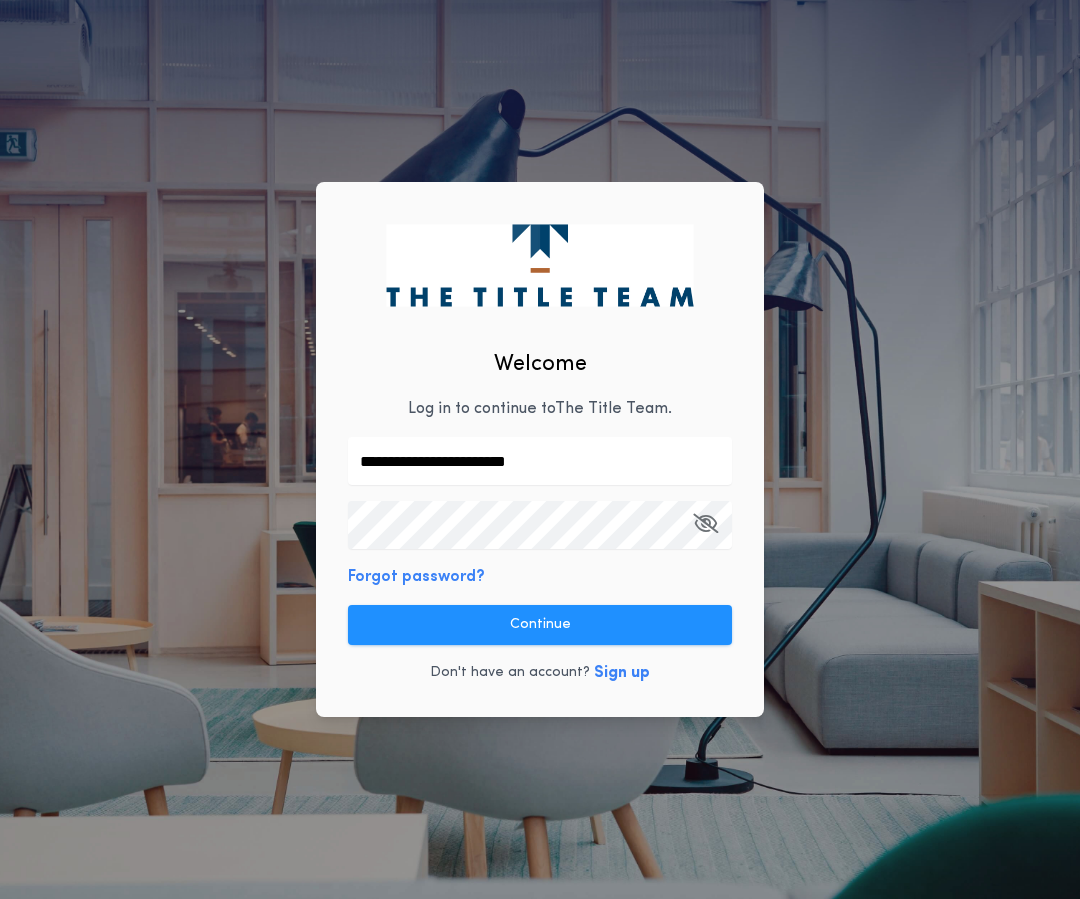 click at bounding box center (705, 525) 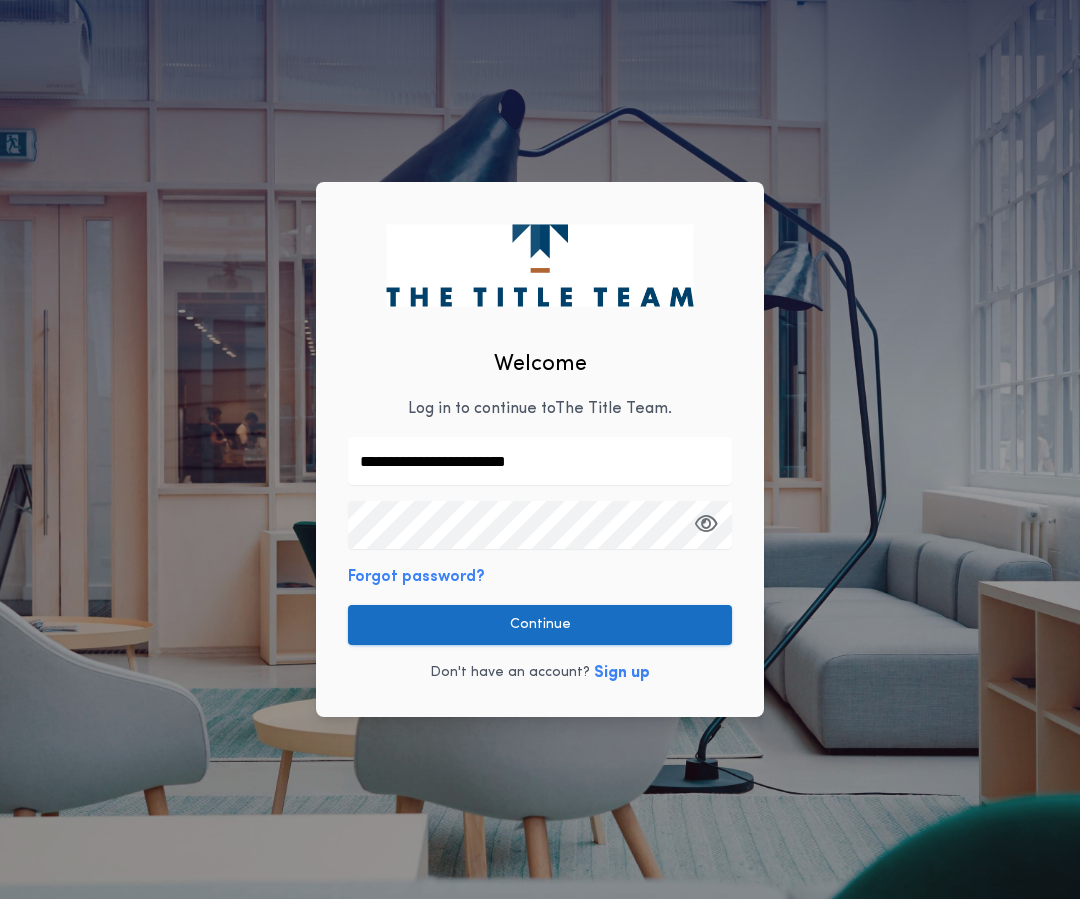 click on "Continue" at bounding box center [540, 625] 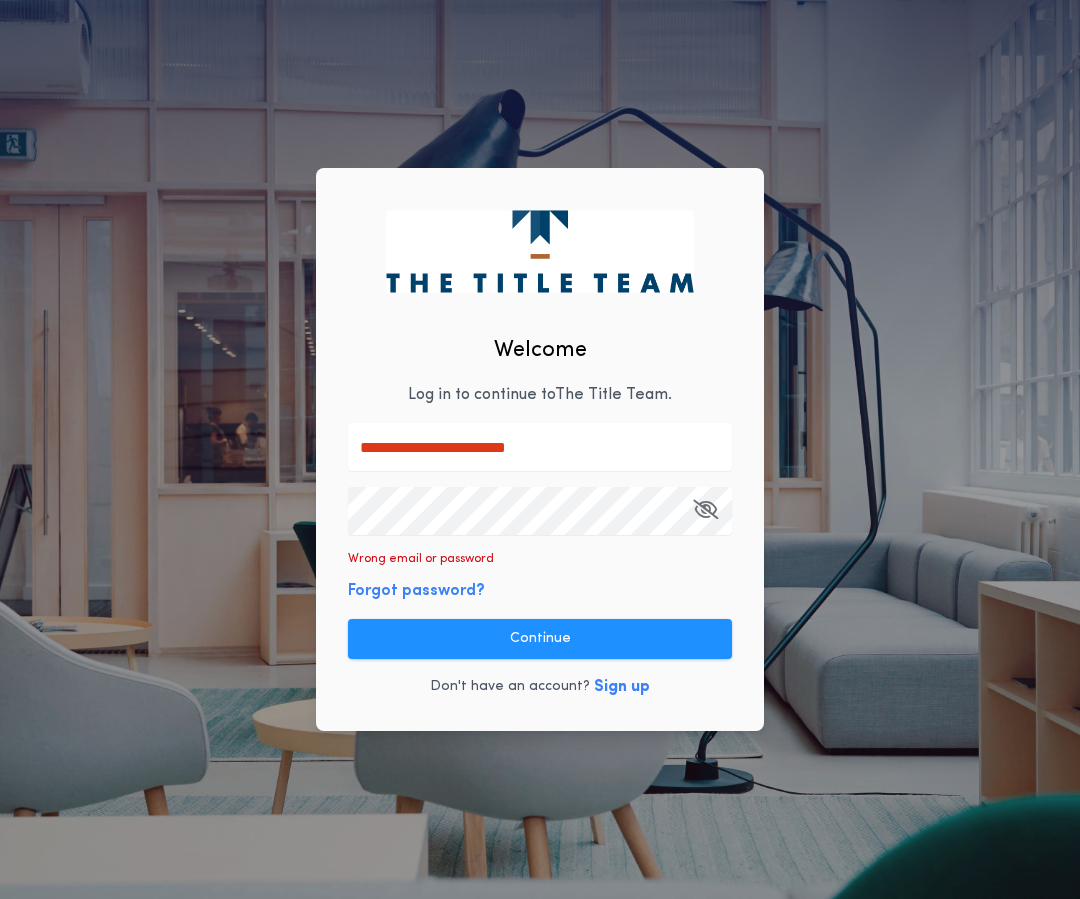 click on "**********" at bounding box center [540, 449] 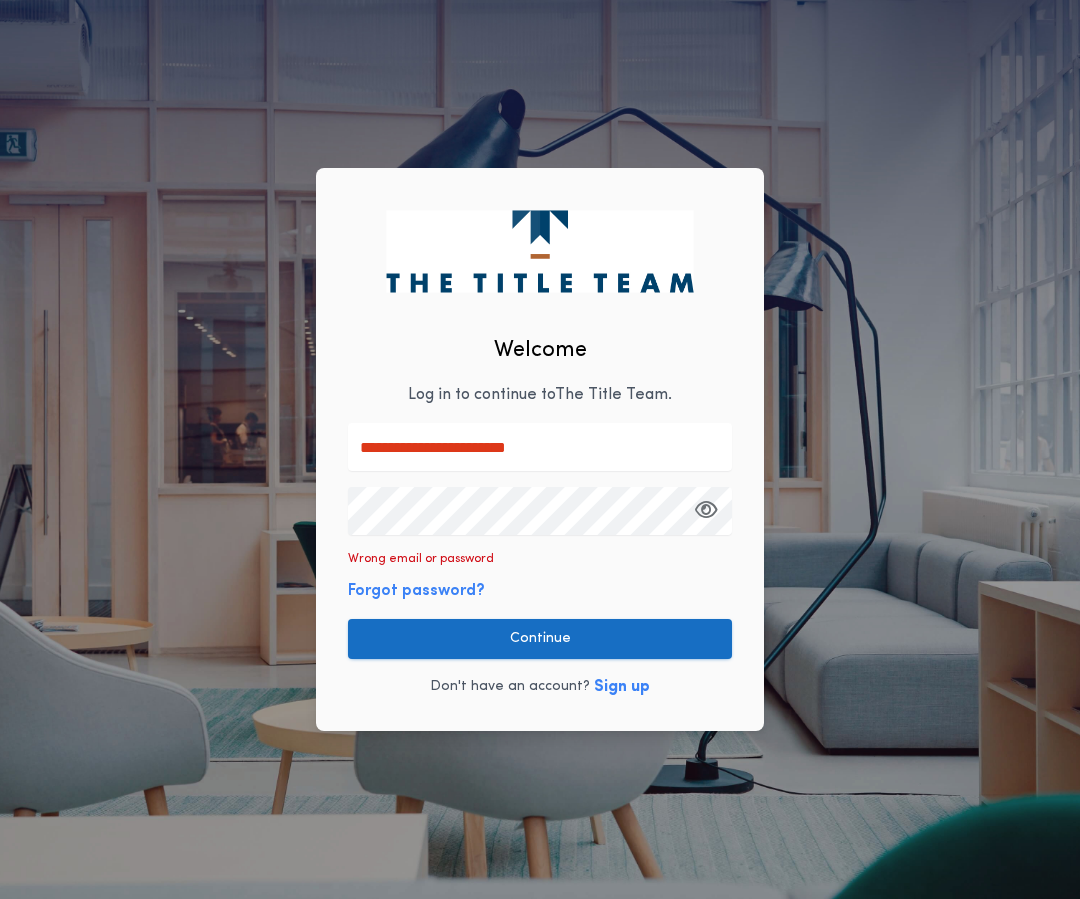 click on "Continue" at bounding box center [540, 639] 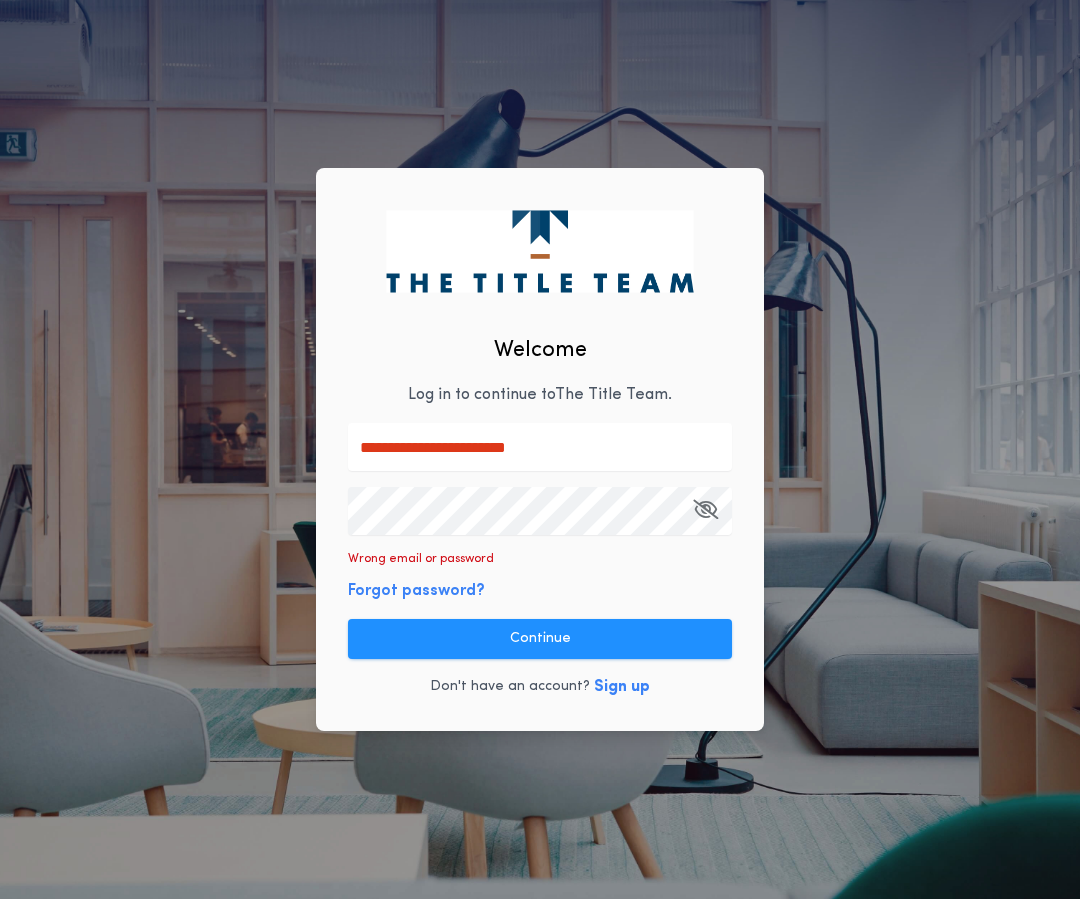 click on "**********" at bounding box center (540, 449) 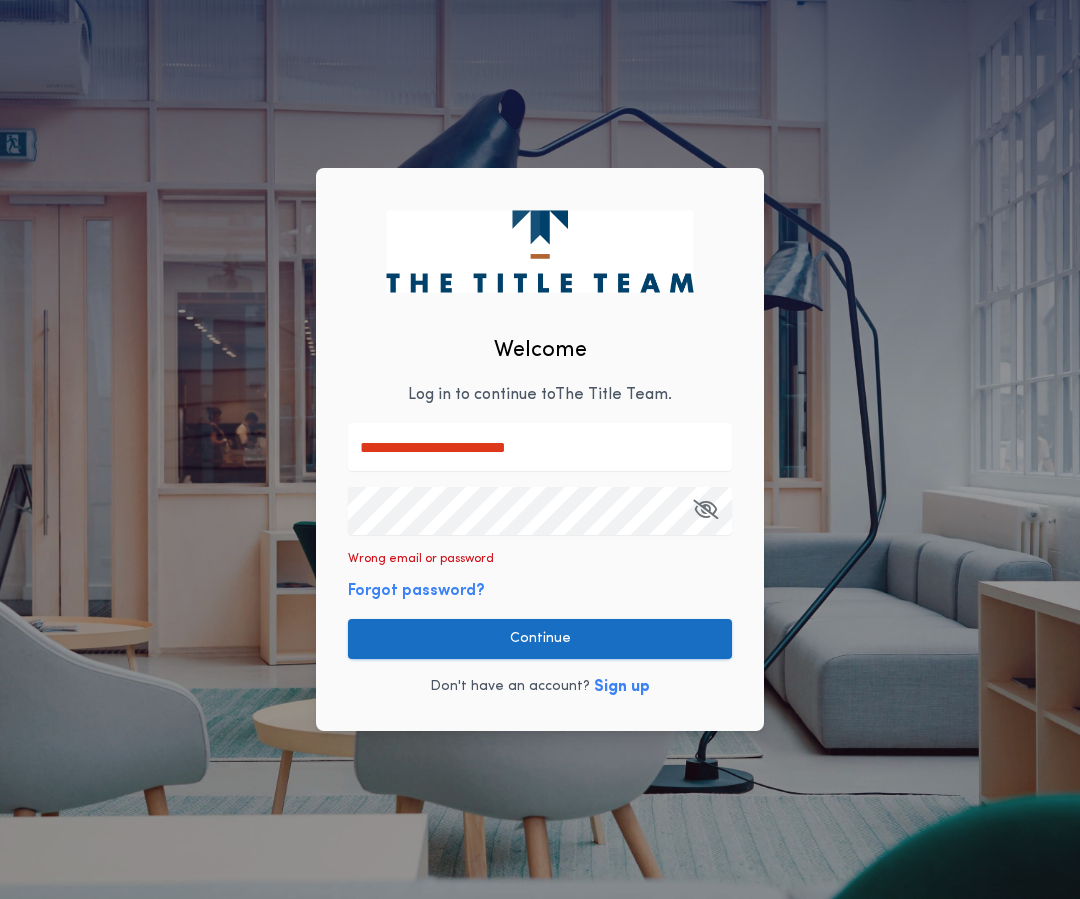click on "Continue" at bounding box center [540, 639] 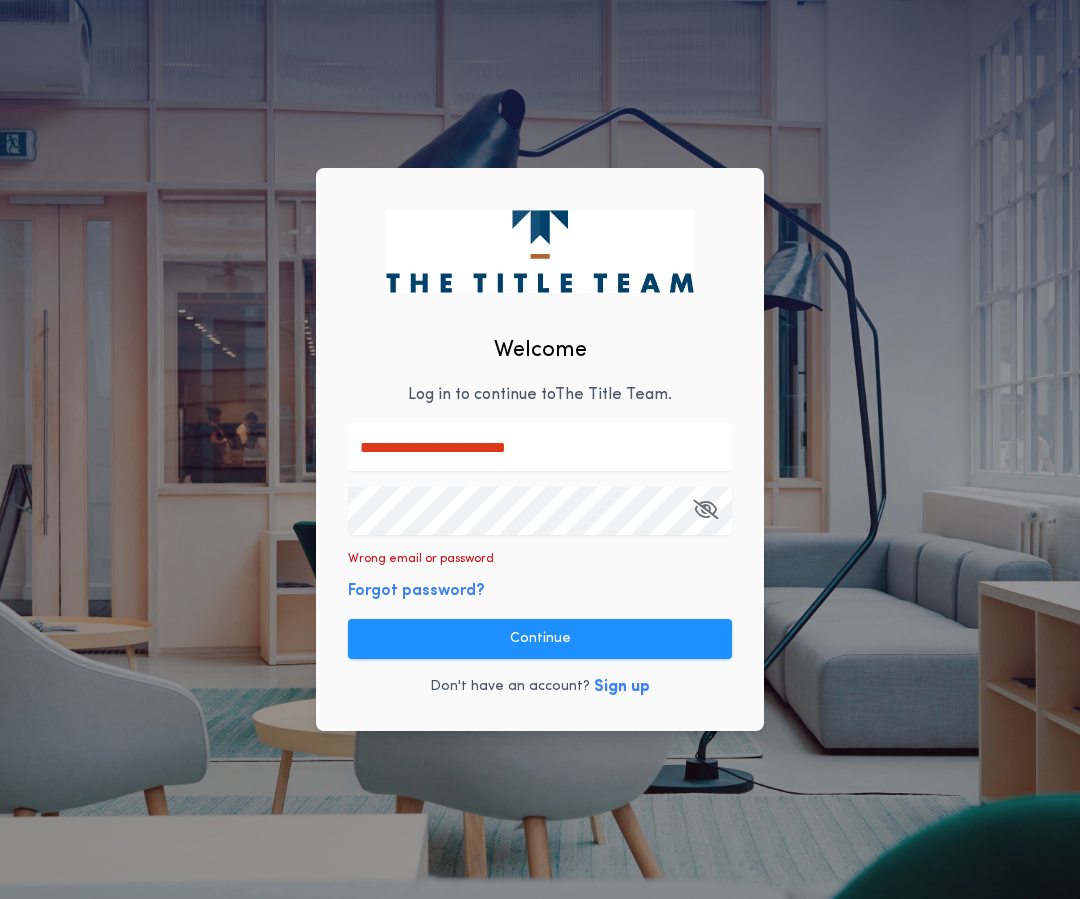 click at bounding box center [705, 509] 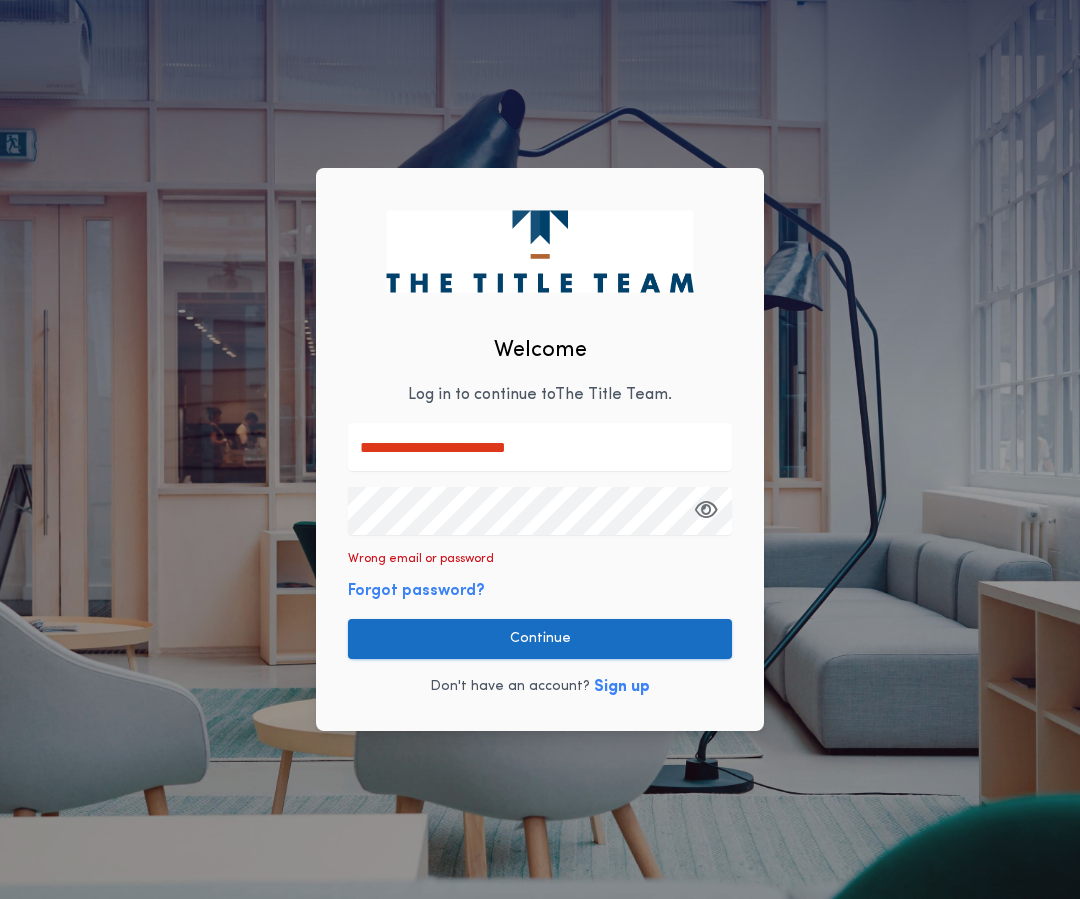click on "Continue" at bounding box center [540, 639] 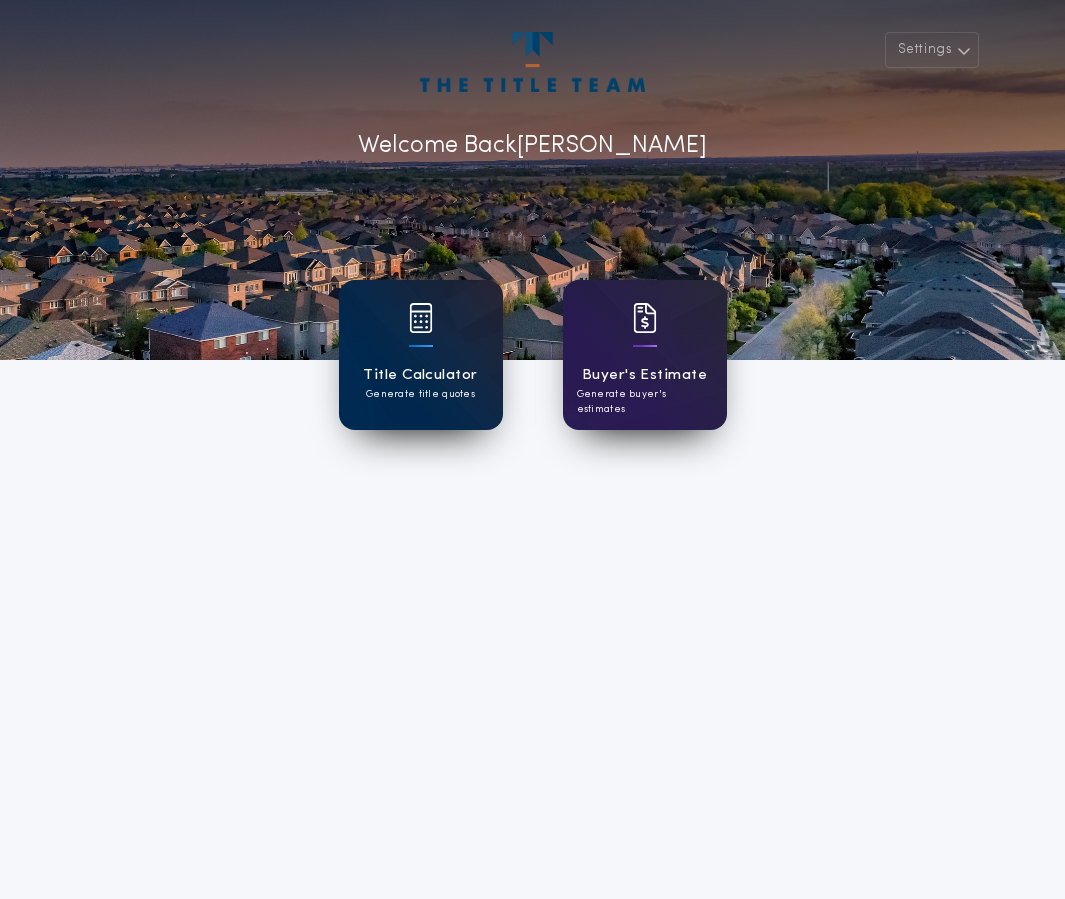 click at bounding box center [421, 331] 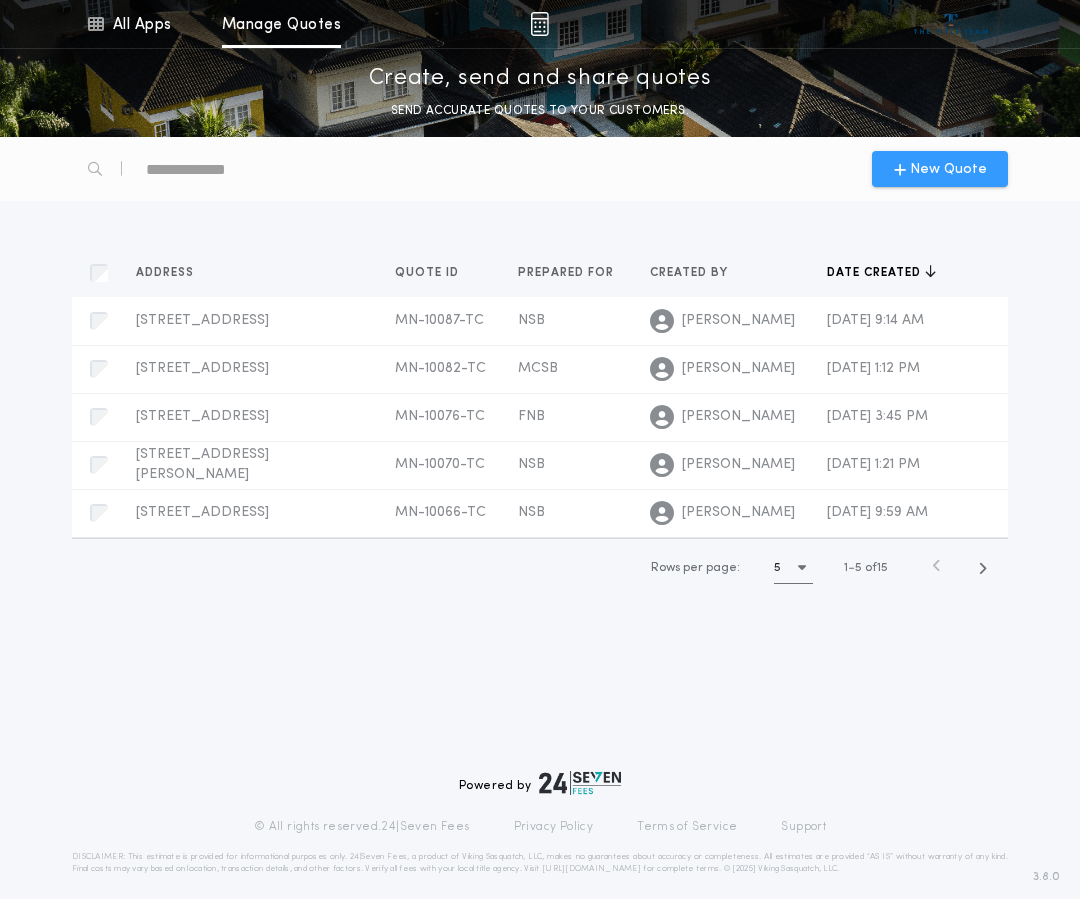 click on "New Quote" at bounding box center [948, 169] 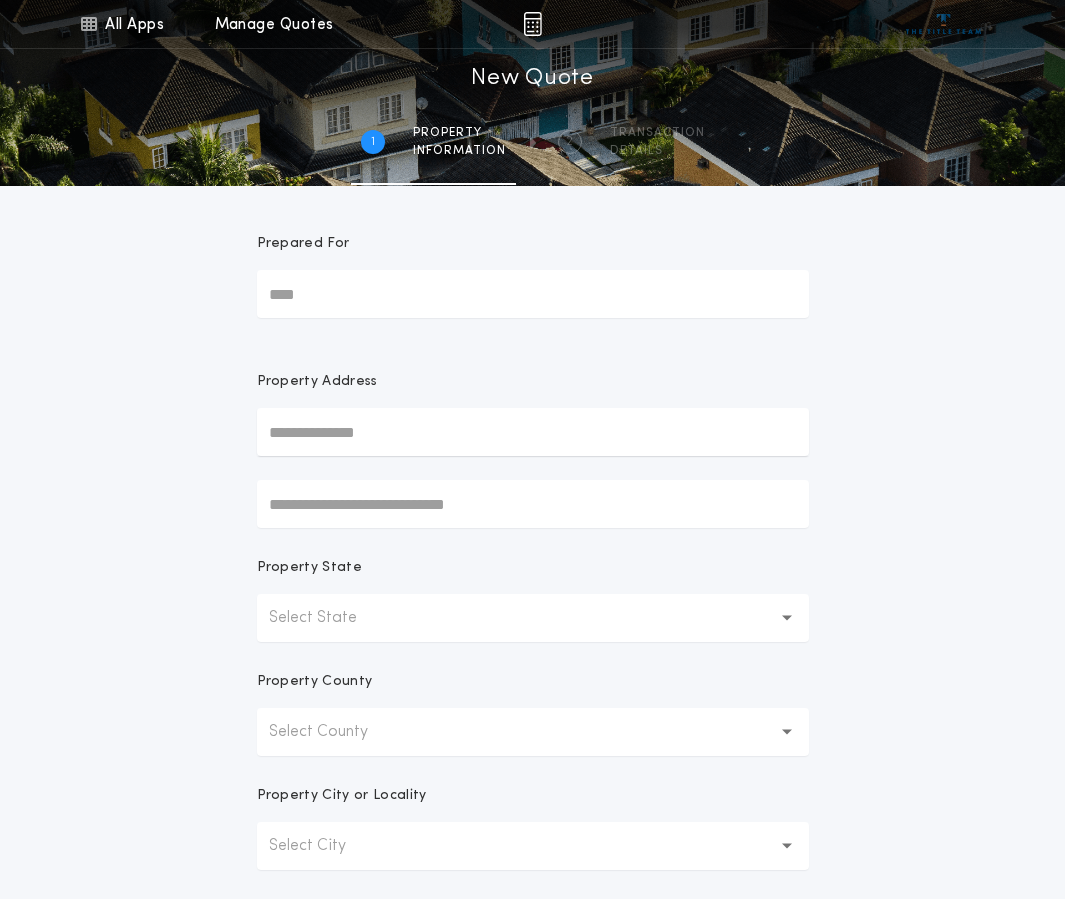 click on "Prepared For" at bounding box center (533, 294) 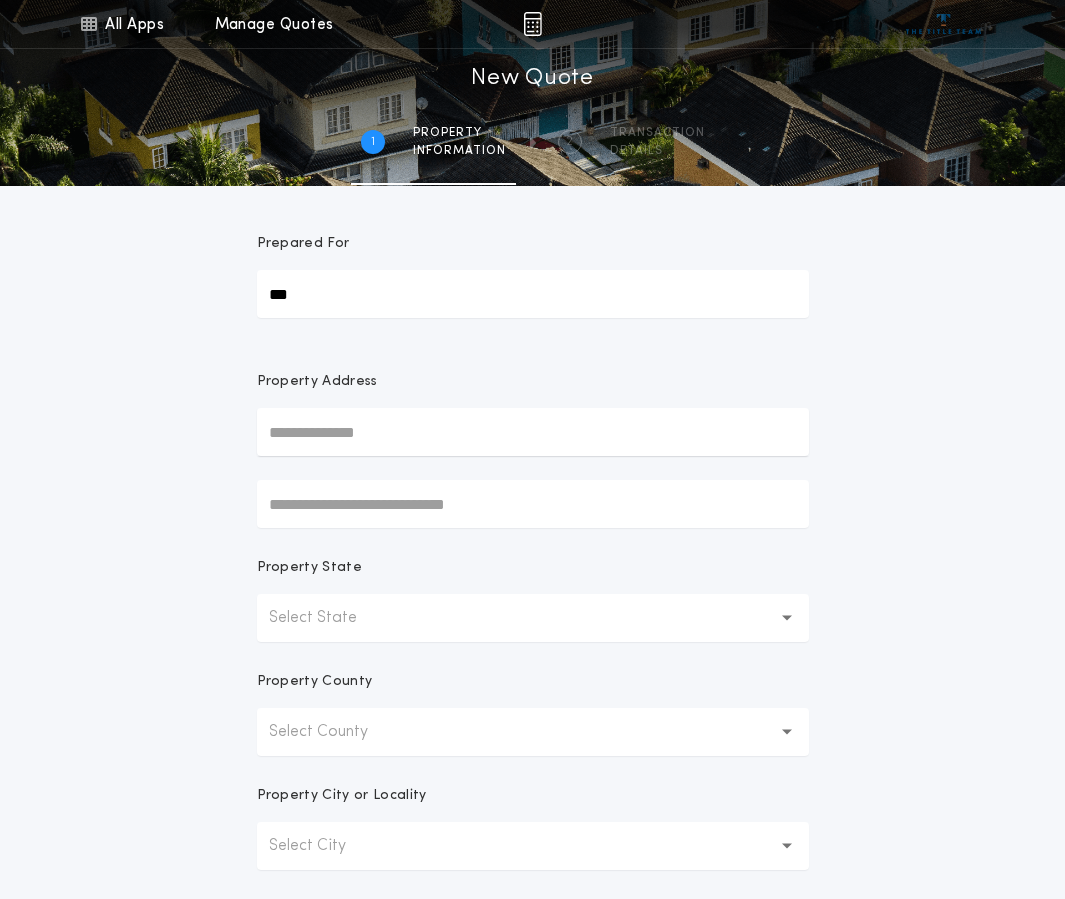 click at bounding box center (533, 432) 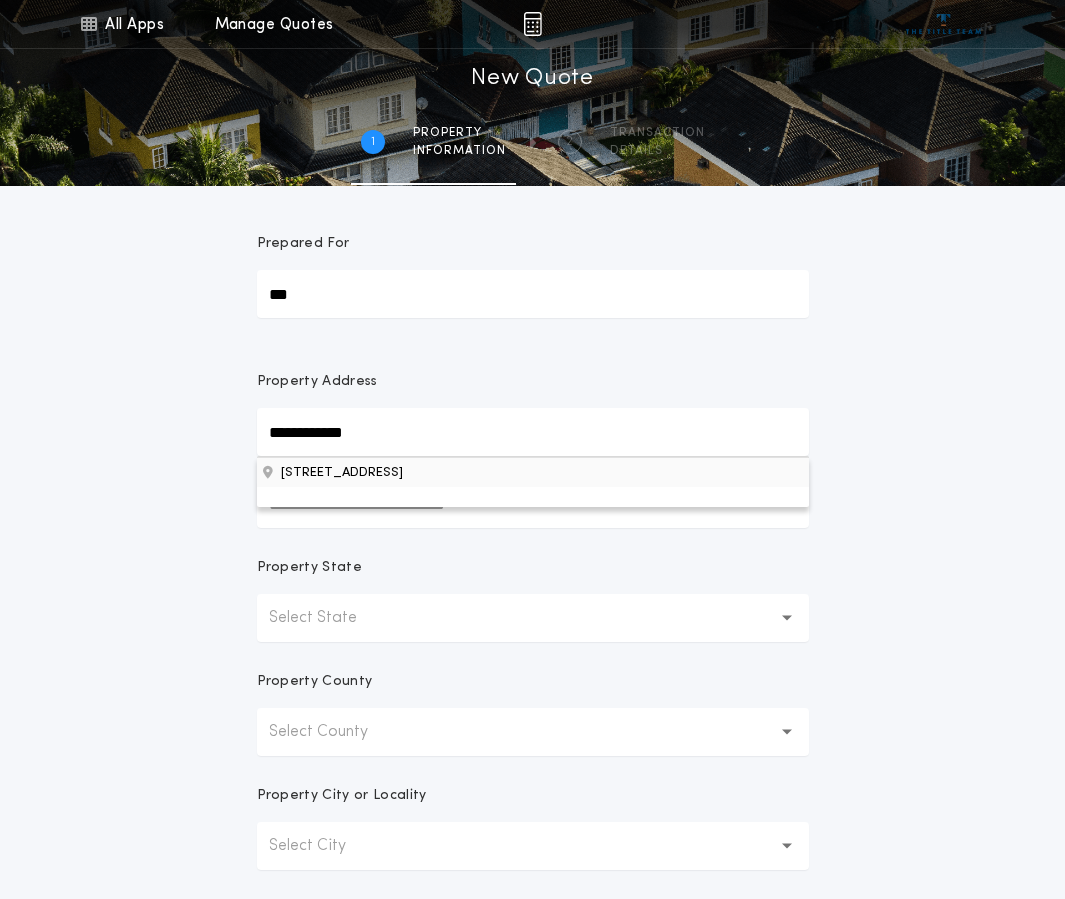 click on "[STREET_ADDRESS]" at bounding box center (533, 472) 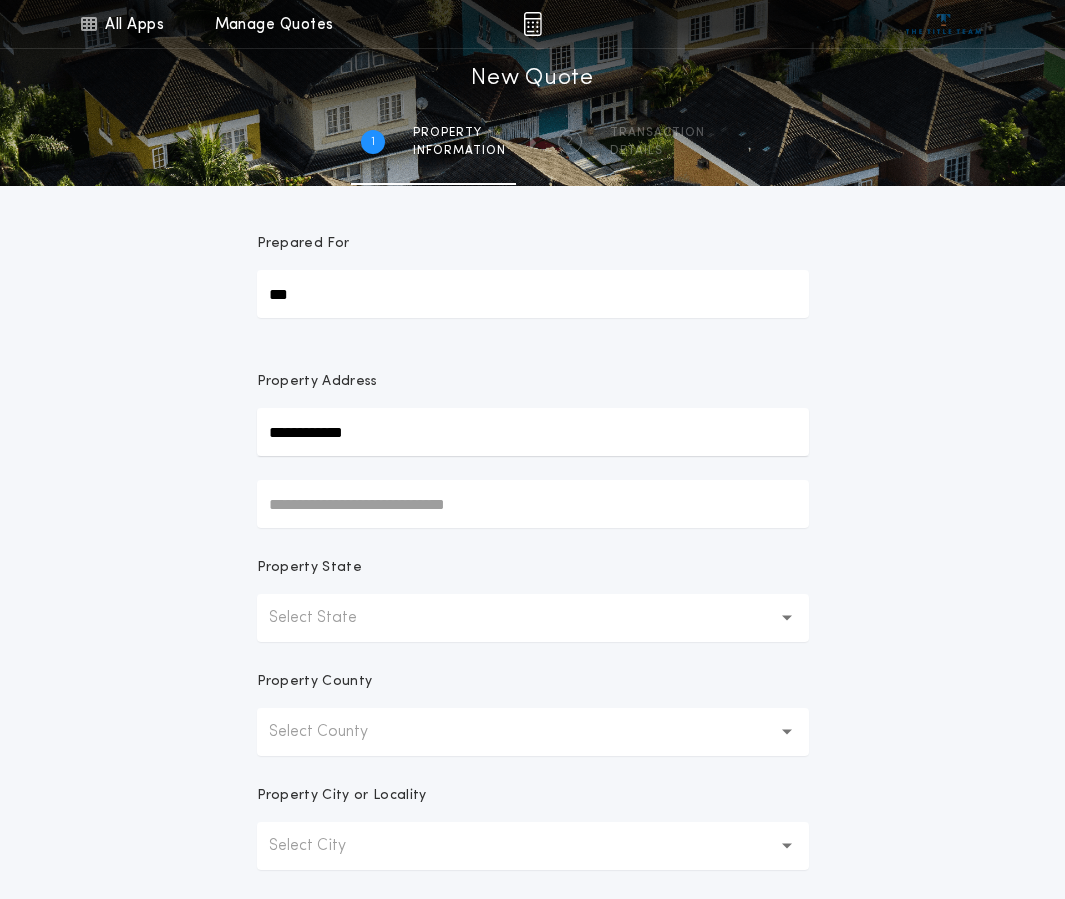 type on "**********" 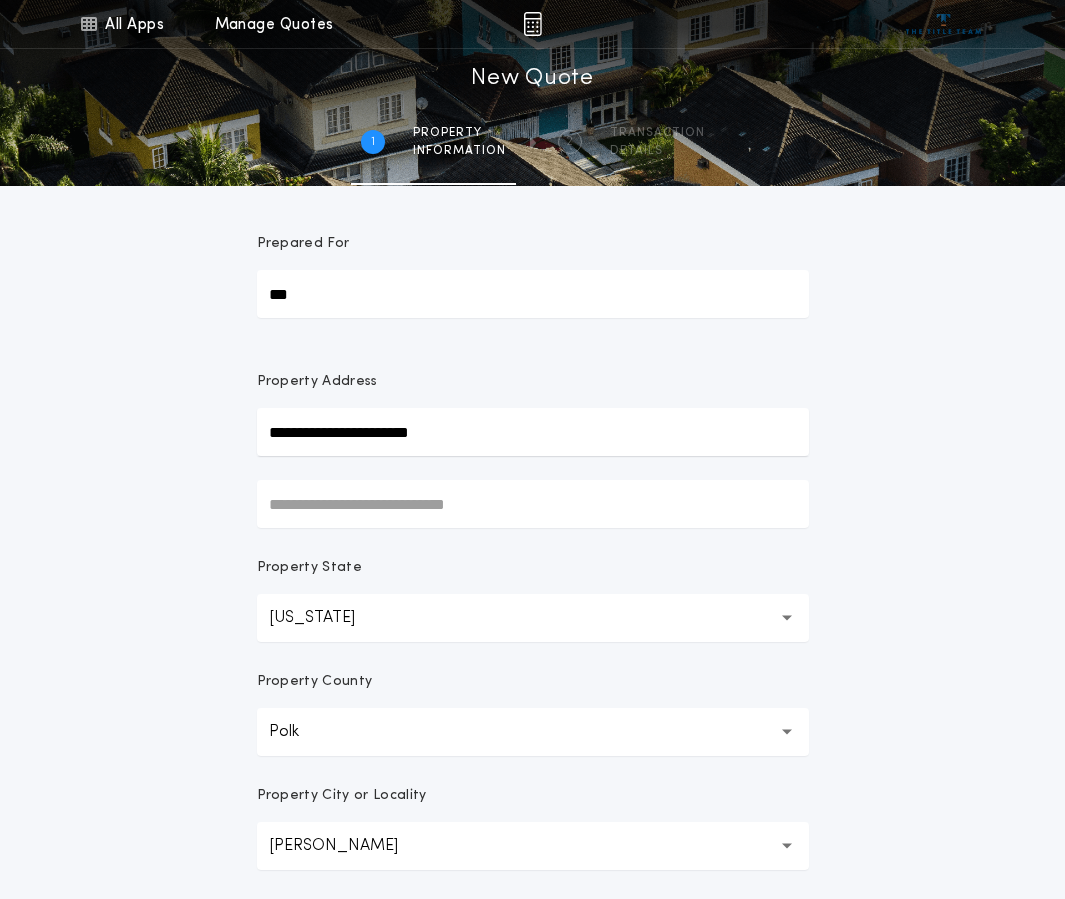click on "**********" at bounding box center [532, 571] 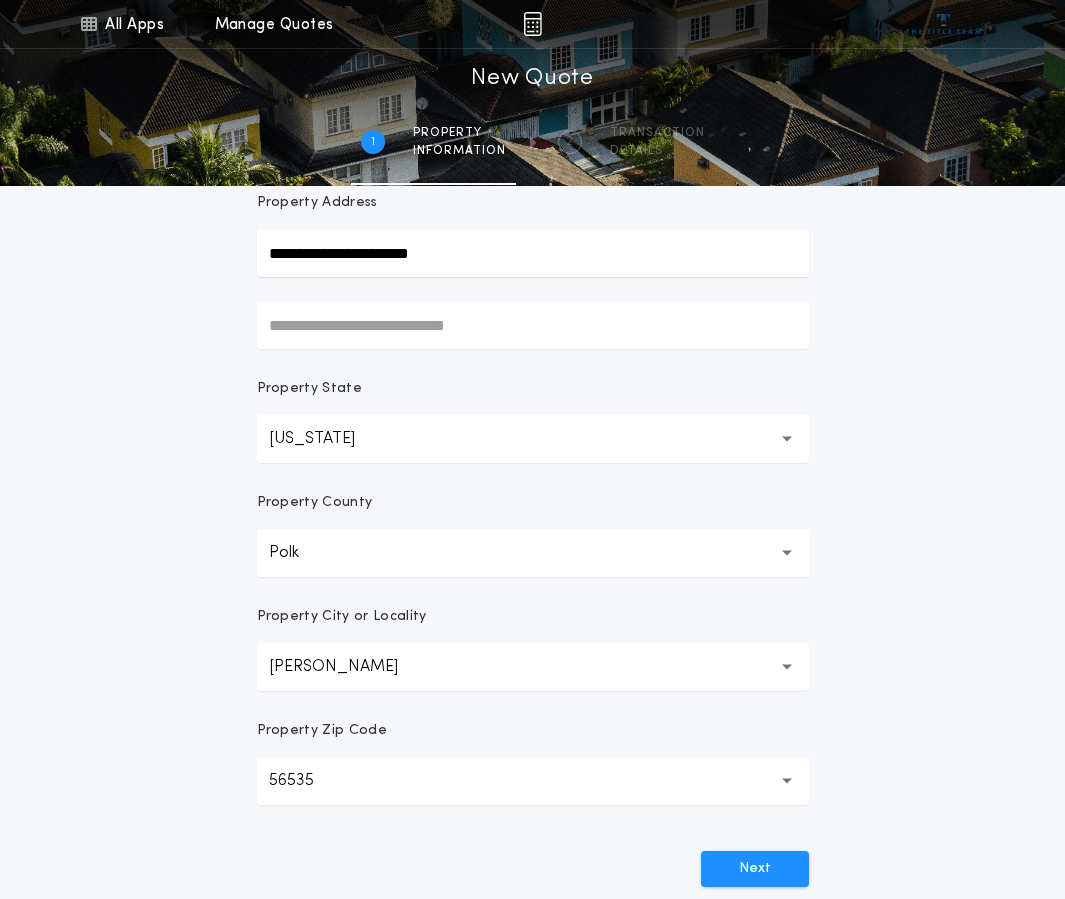 scroll, scrollTop: 200, scrollLeft: 0, axis: vertical 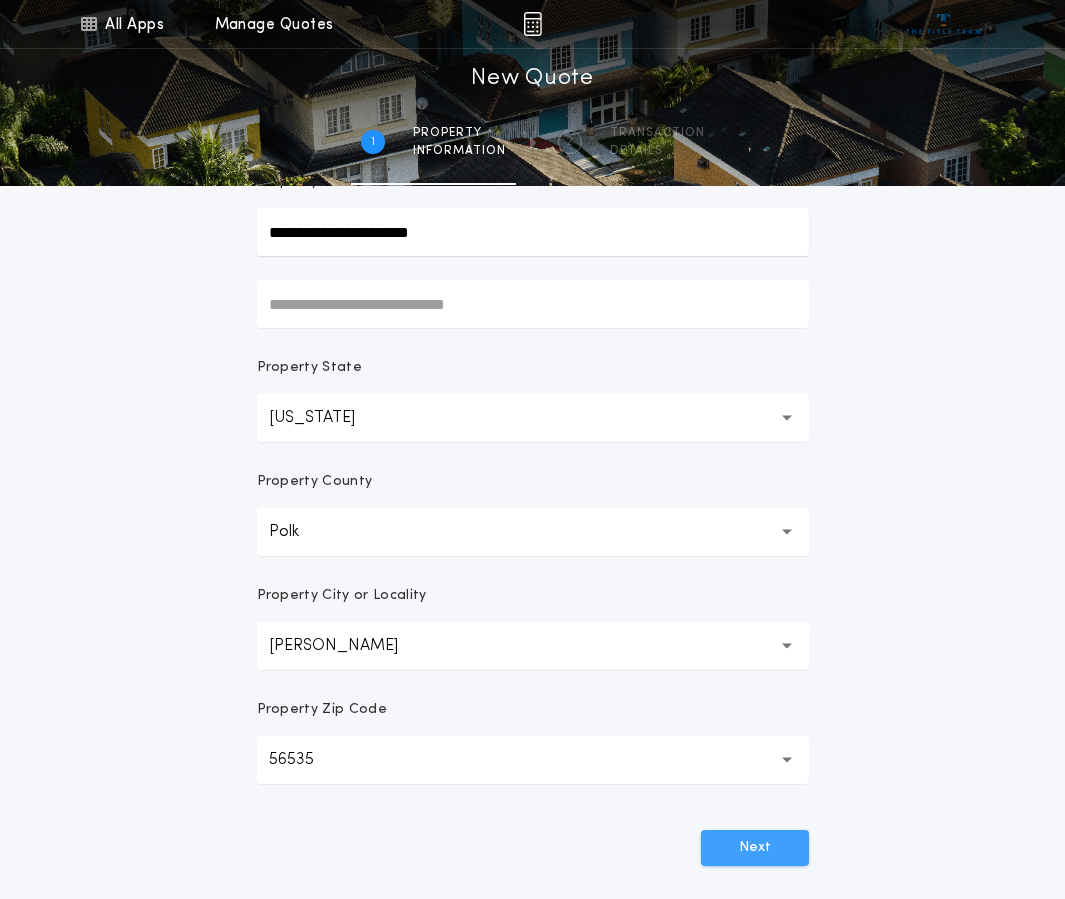click on "Next" at bounding box center (755, 848) 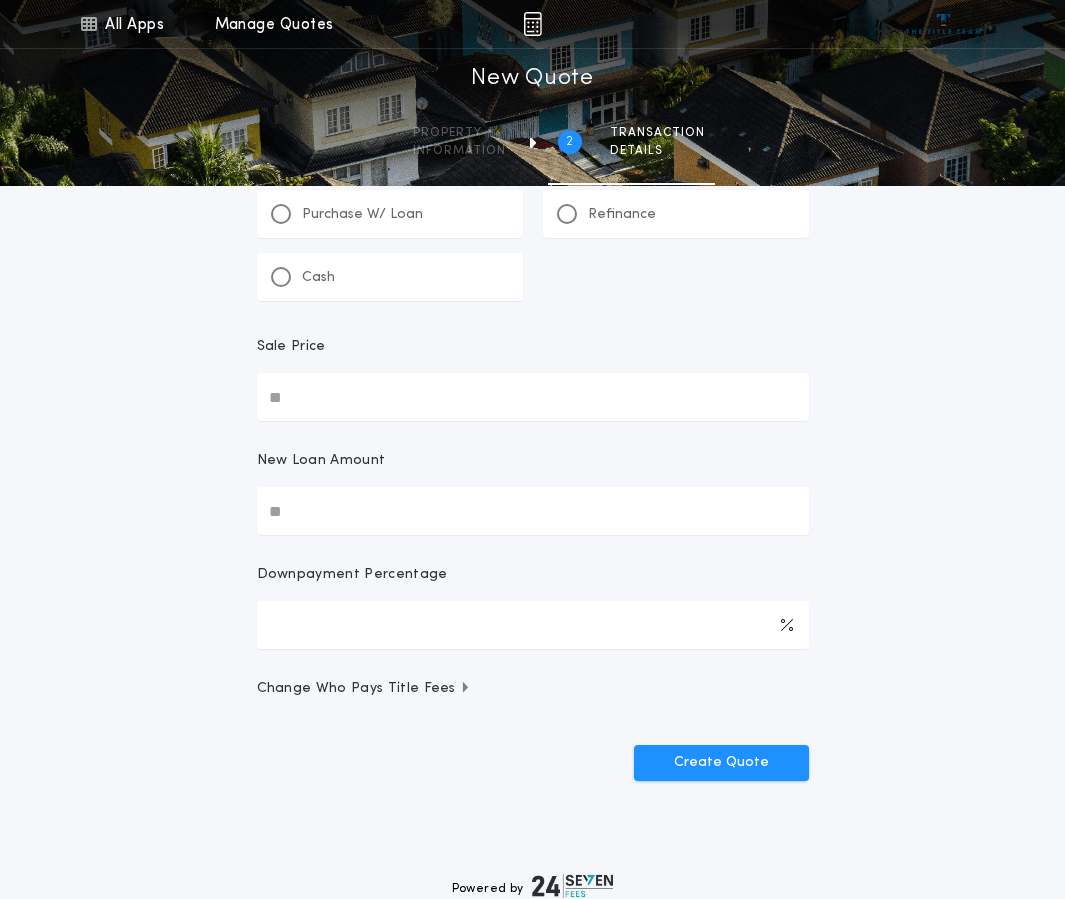 scroll, scrollTop: 0, scrollLeft: 0, axis: both 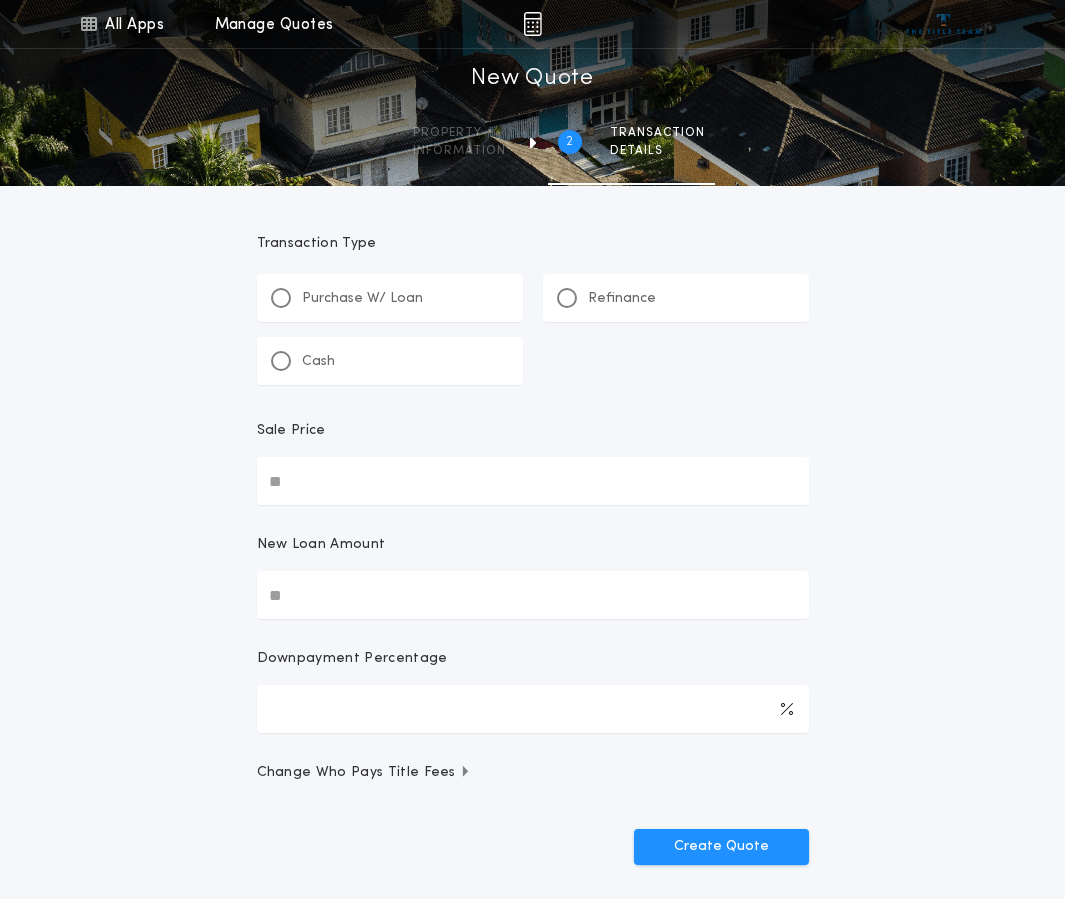 click on "Purchase W/ Loan" at bounding box center [362, 299] 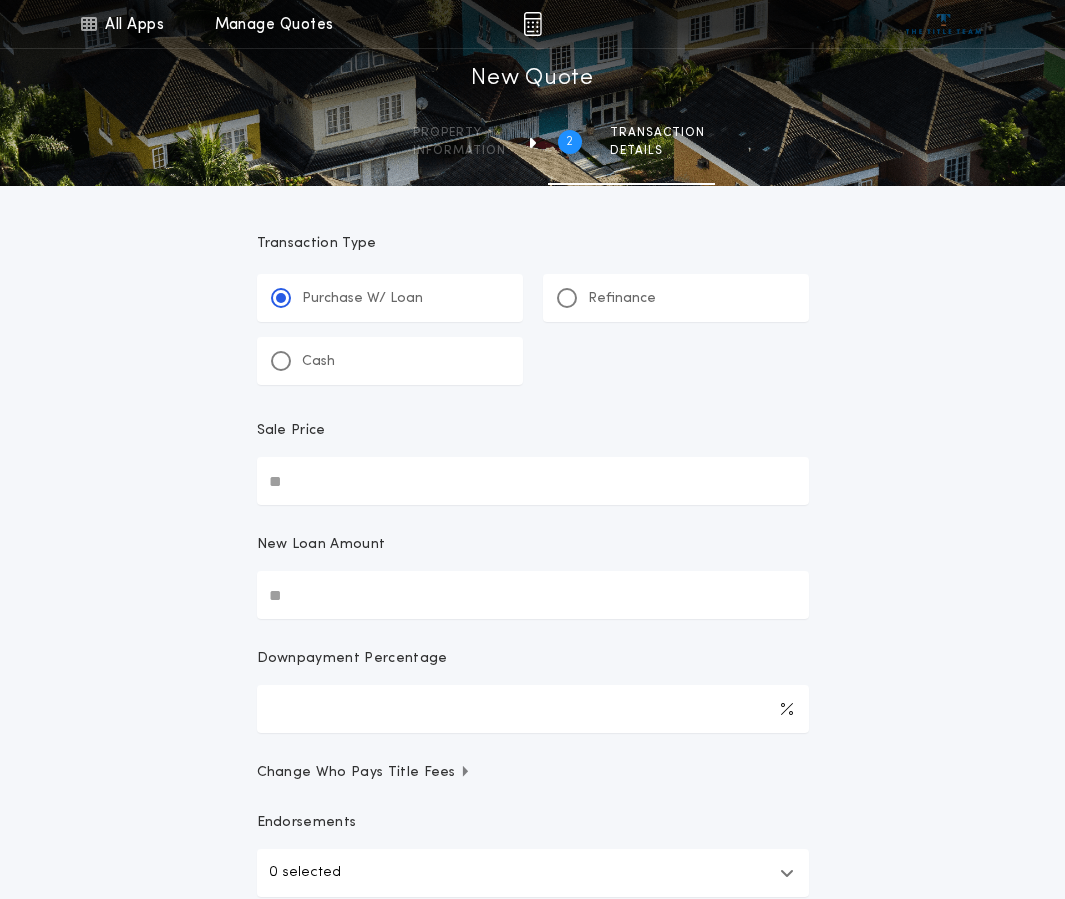 click on "Sale Price" at bounding box center [533, 481] 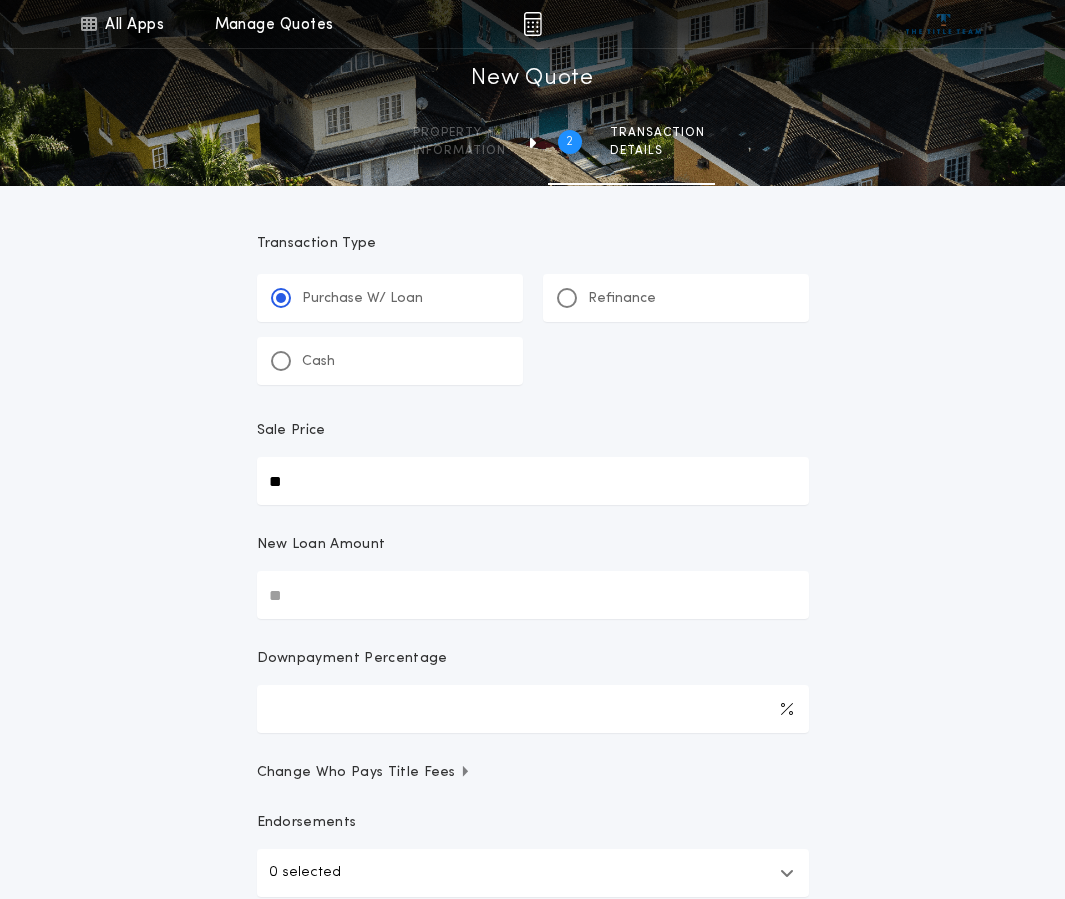type on "**" 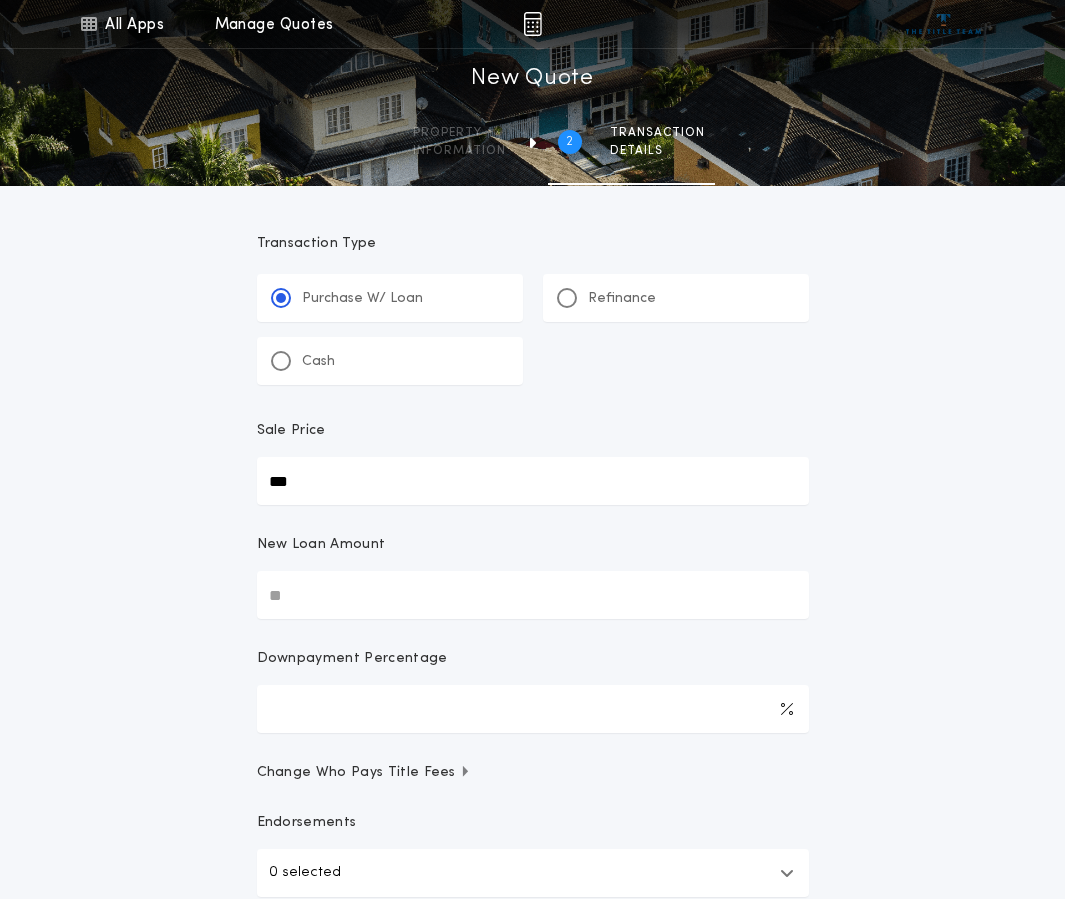 type on "***" 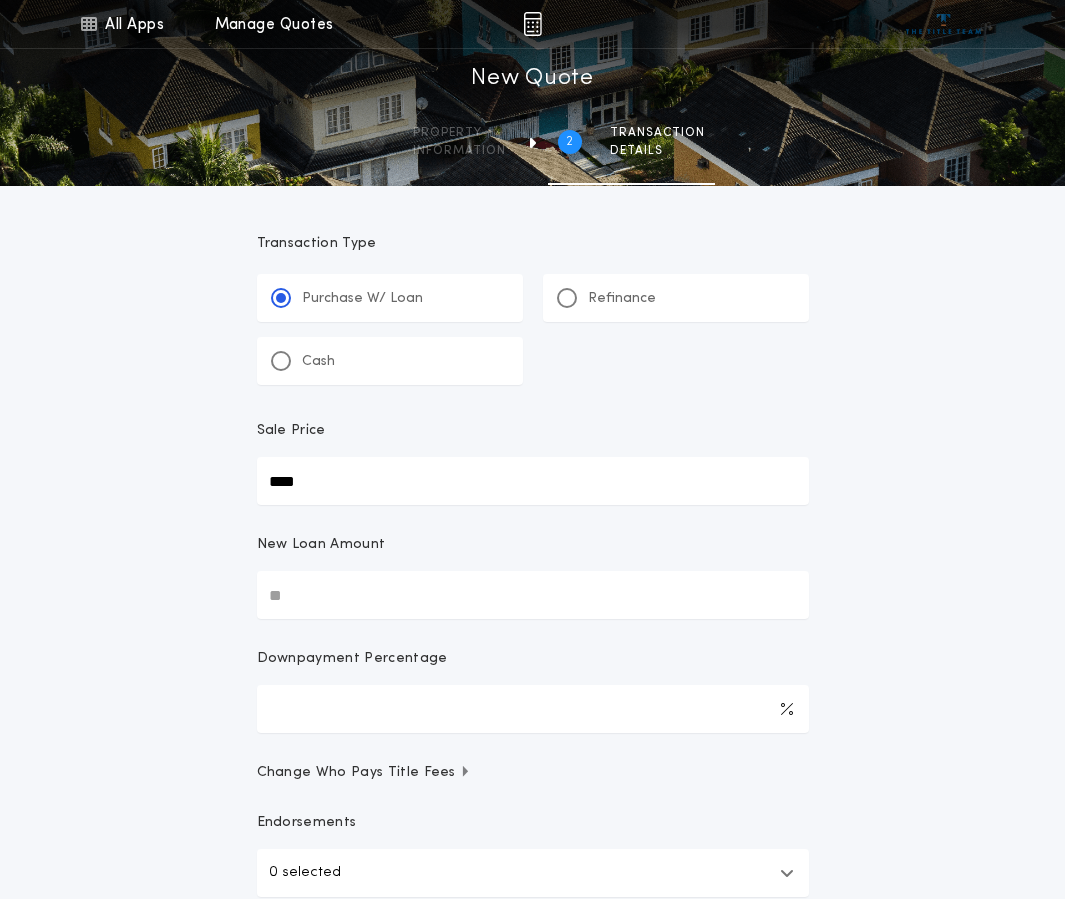 type on "****" 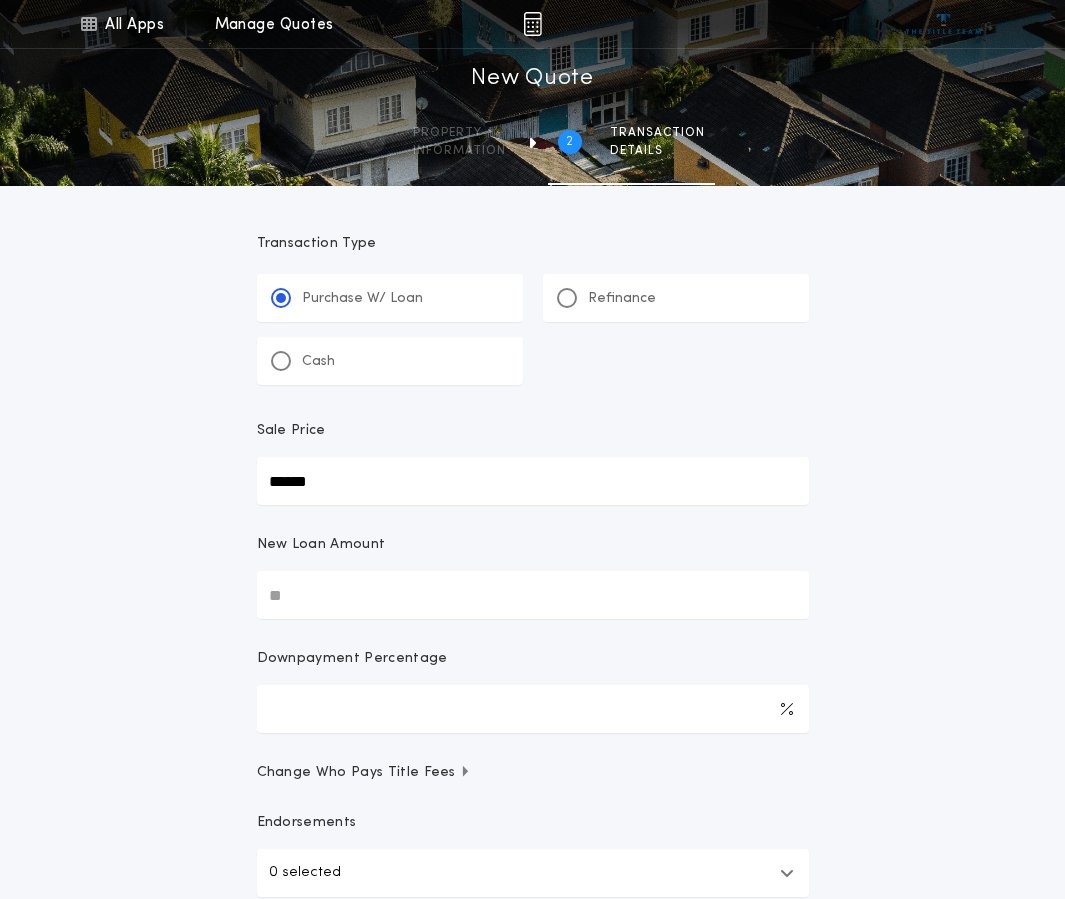 type on "******" 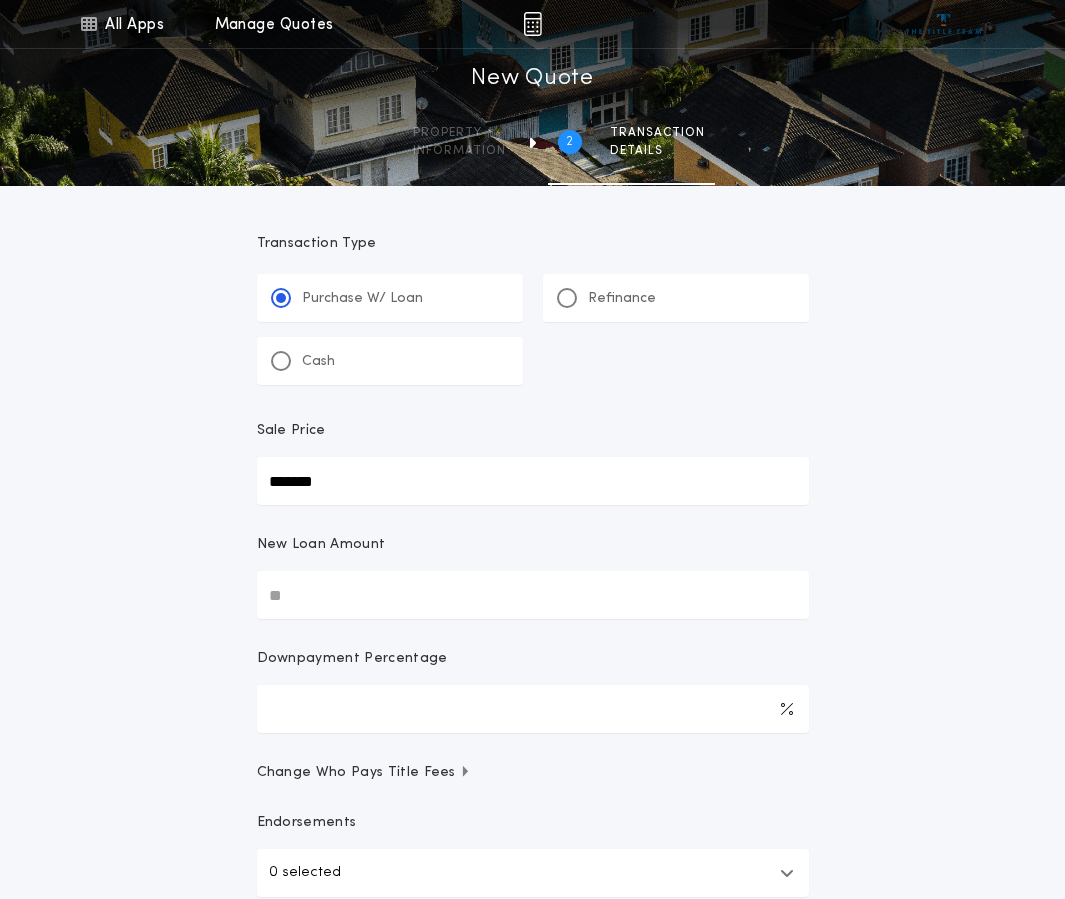 type on "*******" 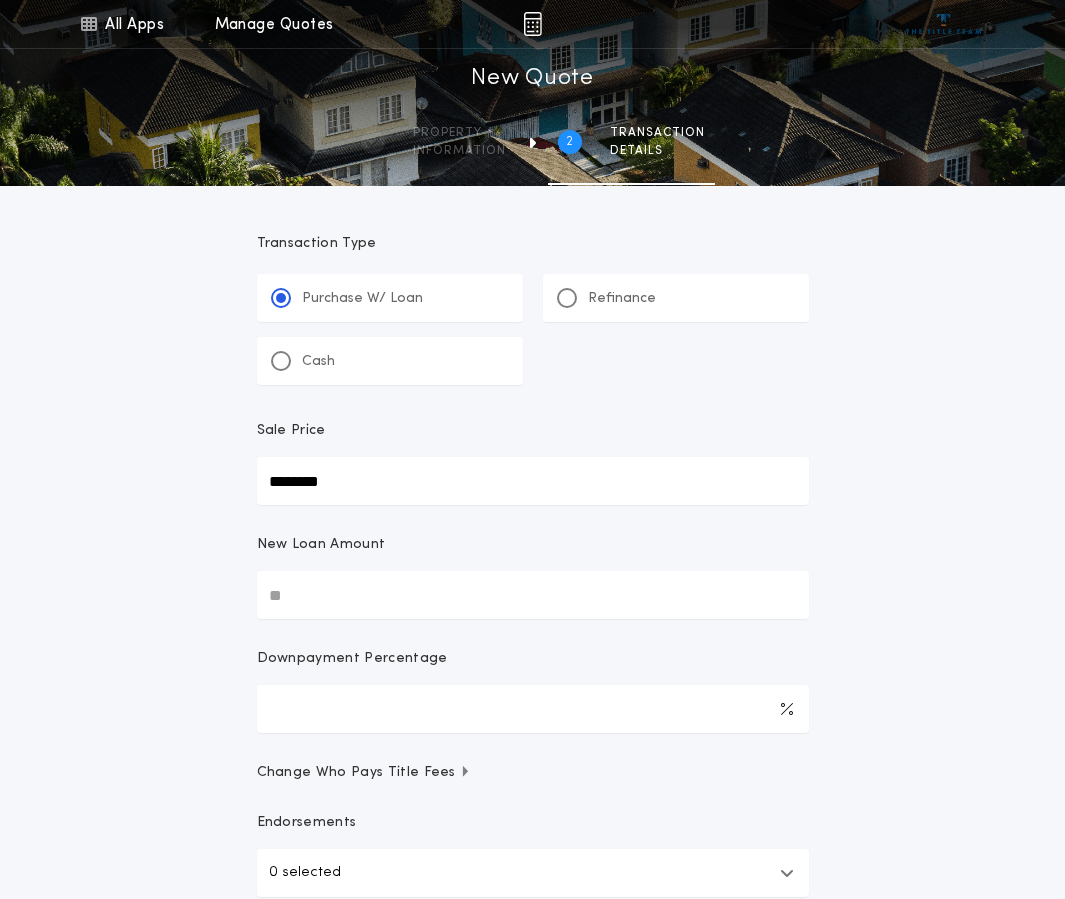 type on "********" 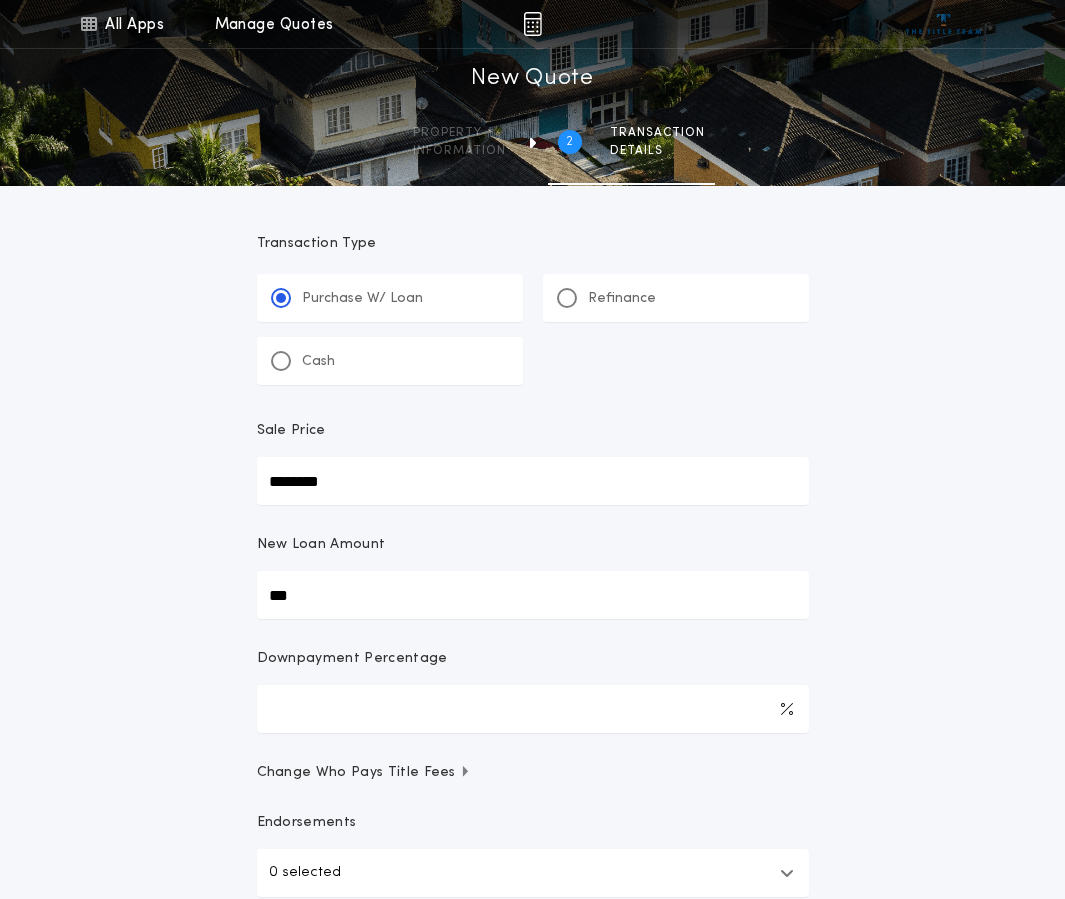 type on "****" 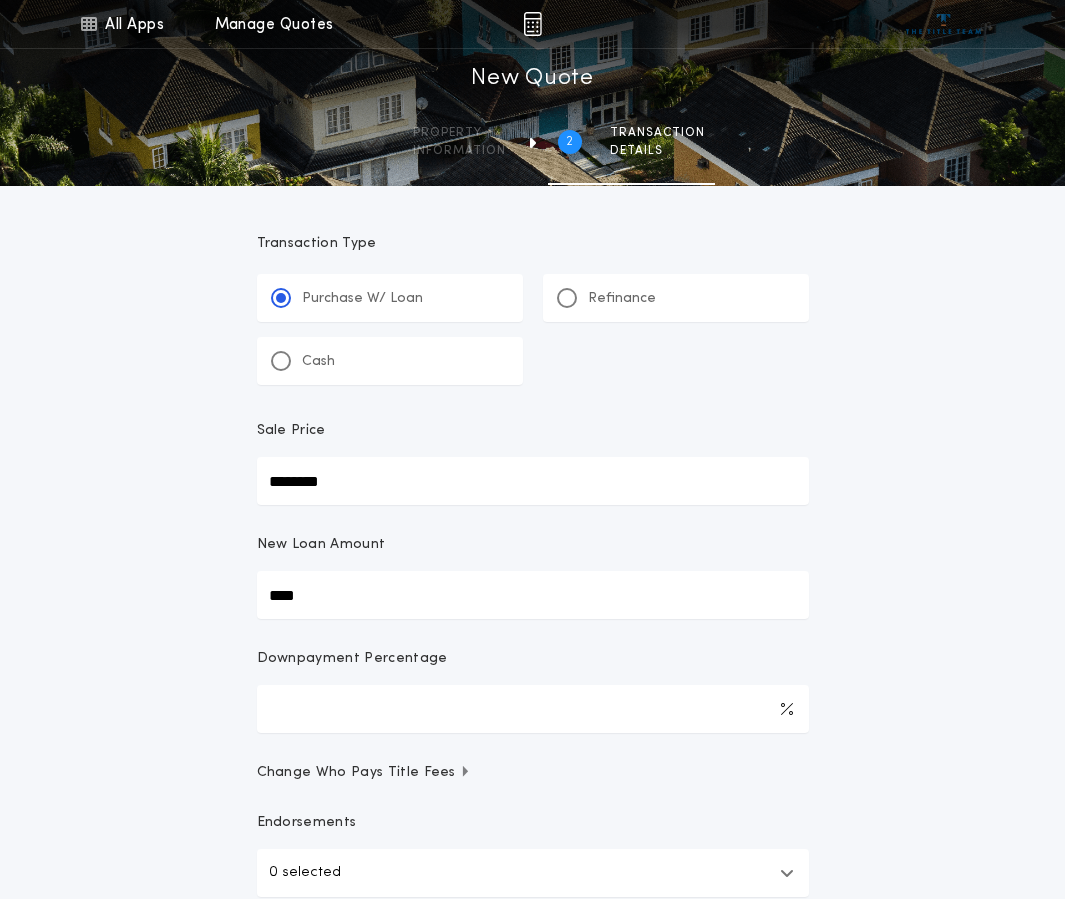 type on "******" 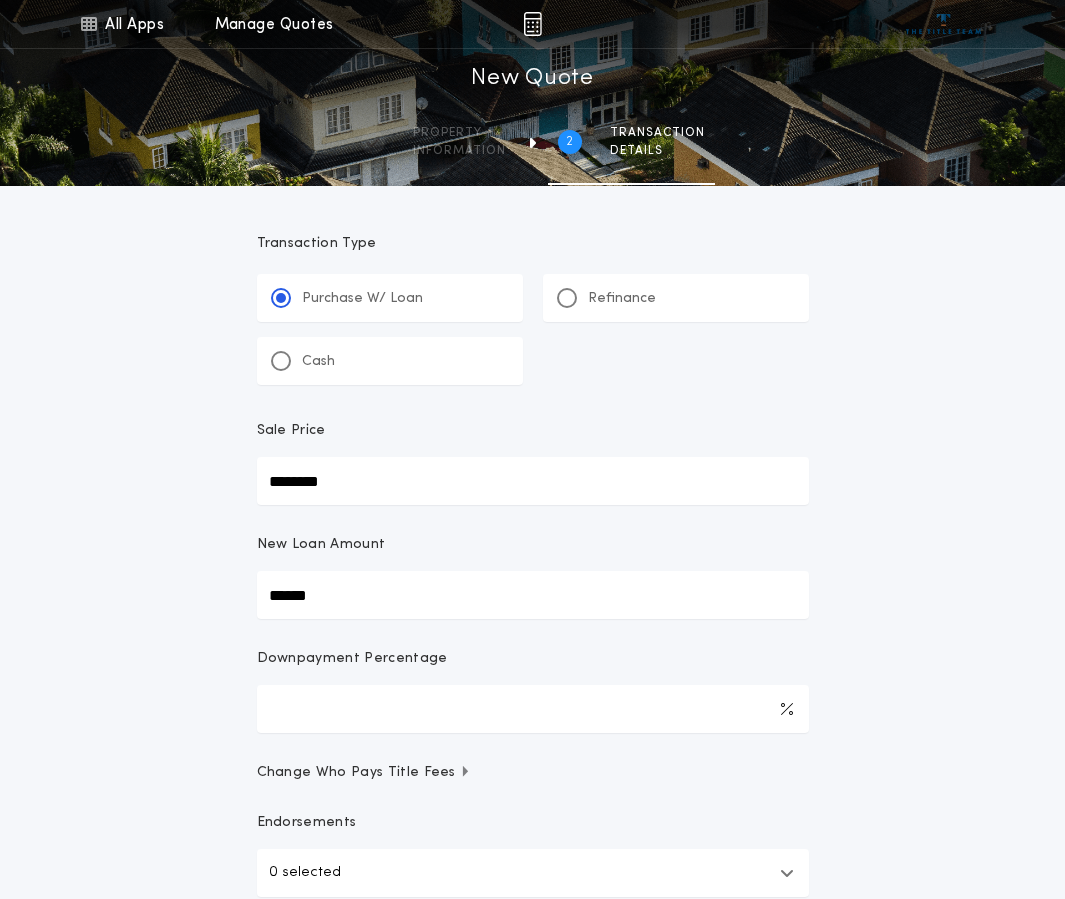 type on "*******" 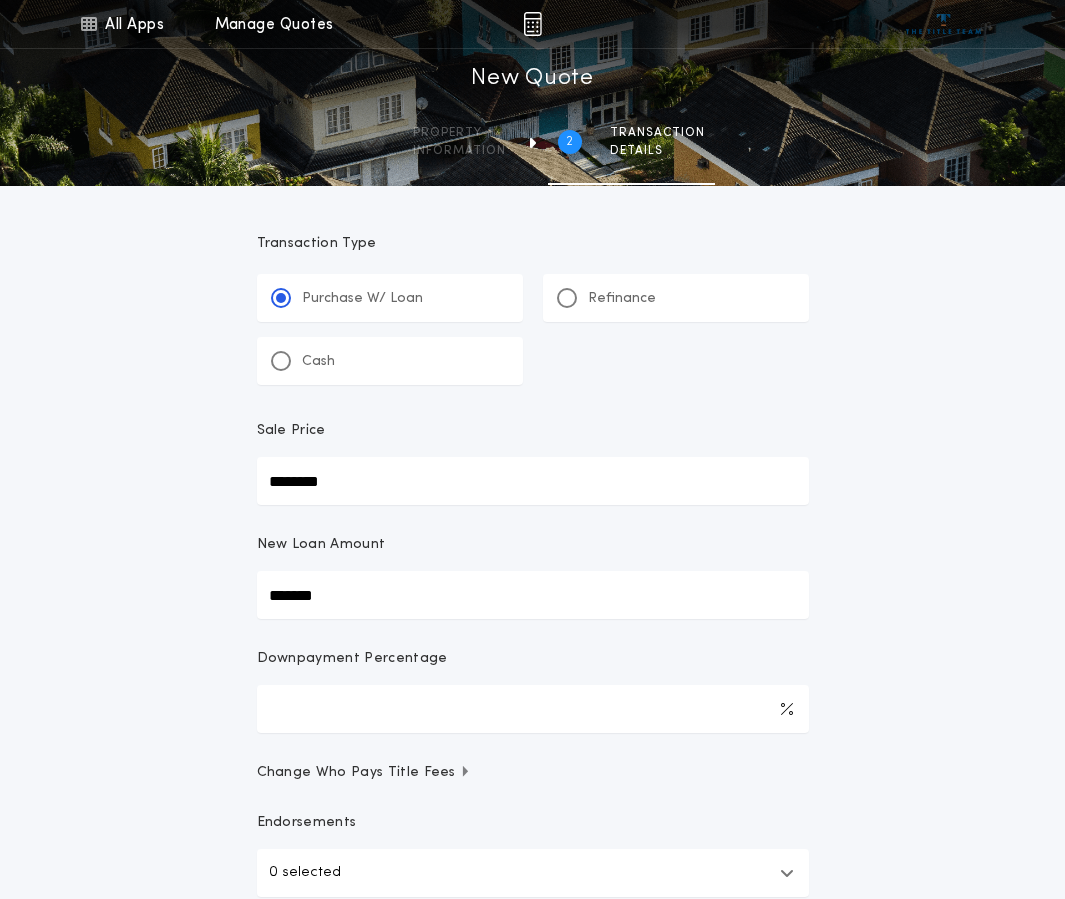 type on "********" 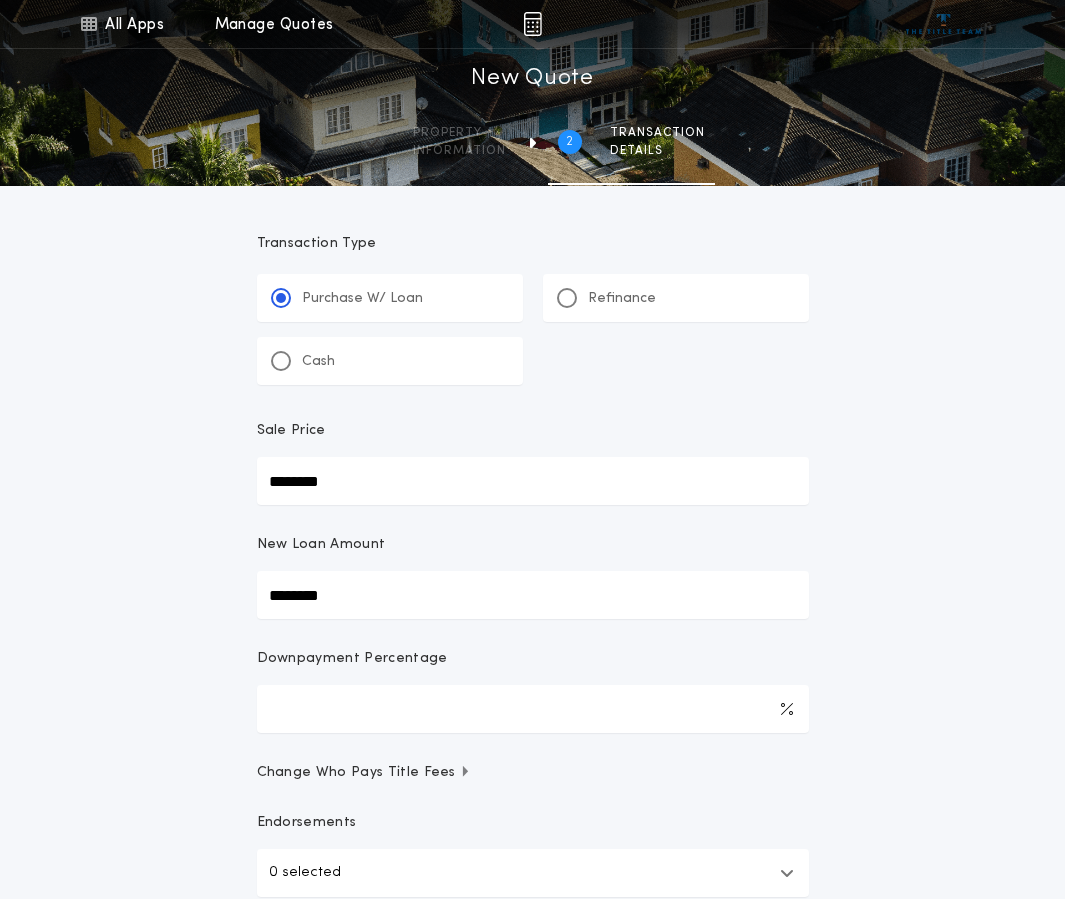 type on "********" 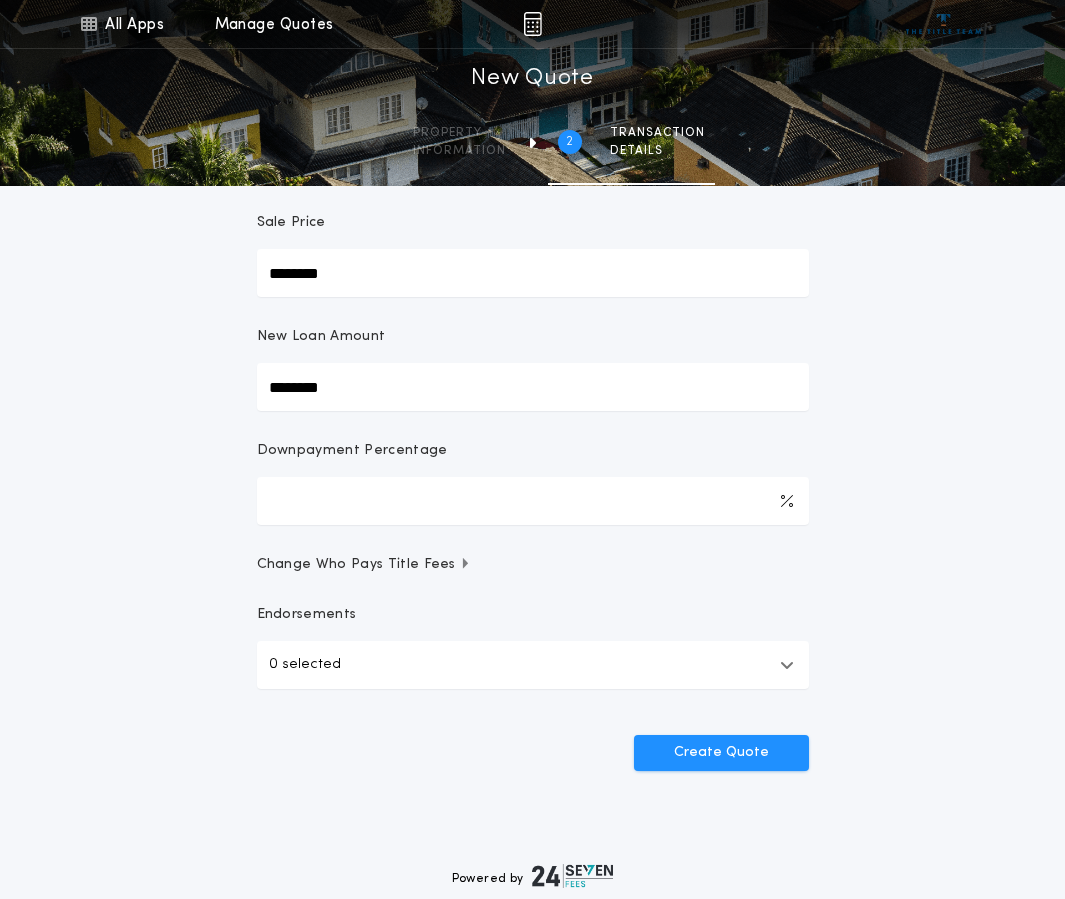 scroll, scrollTop: 200, scrollLeft: 0, axis: vertical 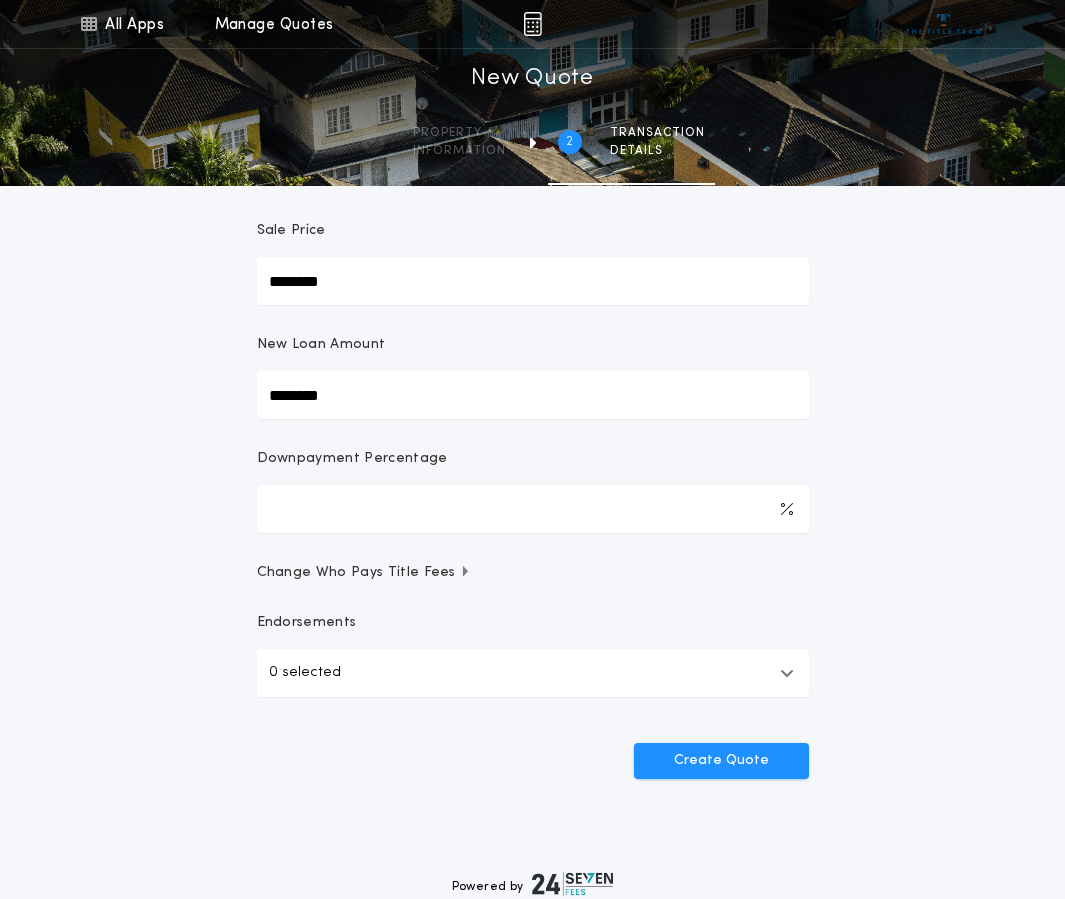 drag, startPoint x: 366, startPoint y: 393, endPoint x: 180, endPoint y: 398, distance: 186.0672 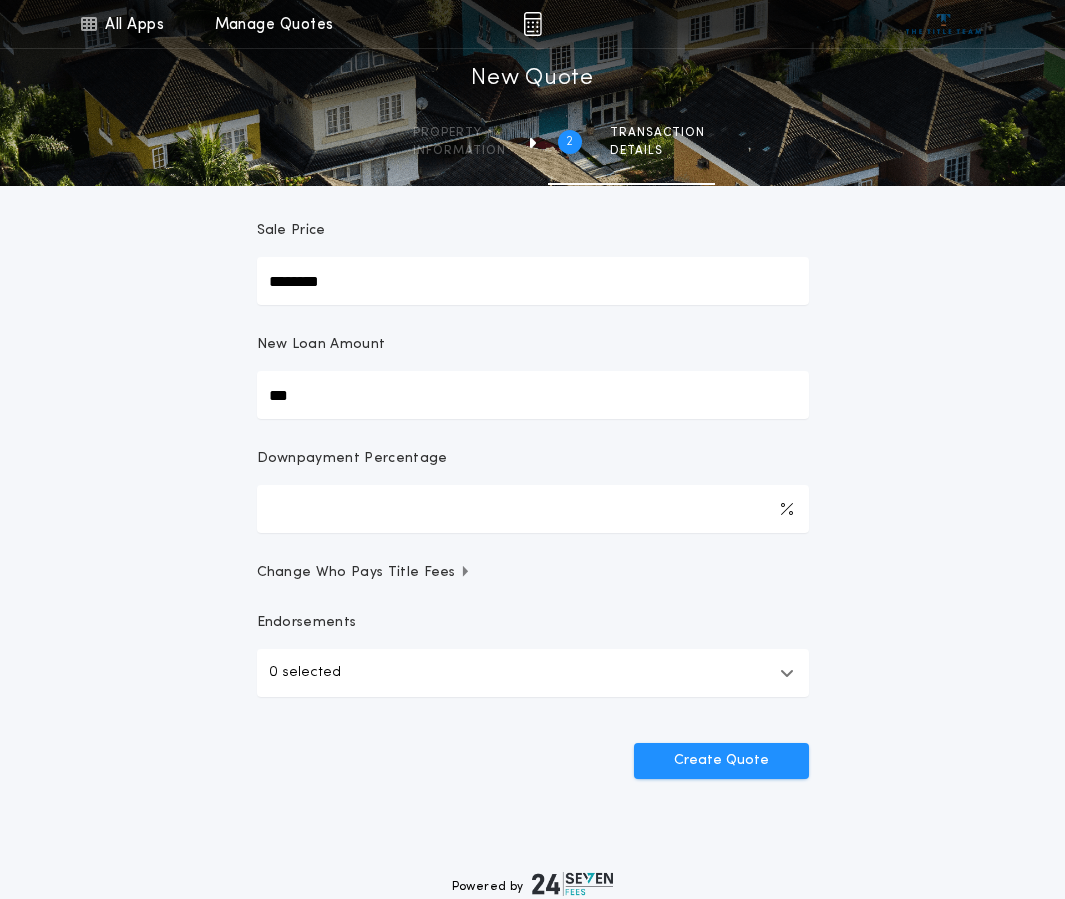 type on "****" 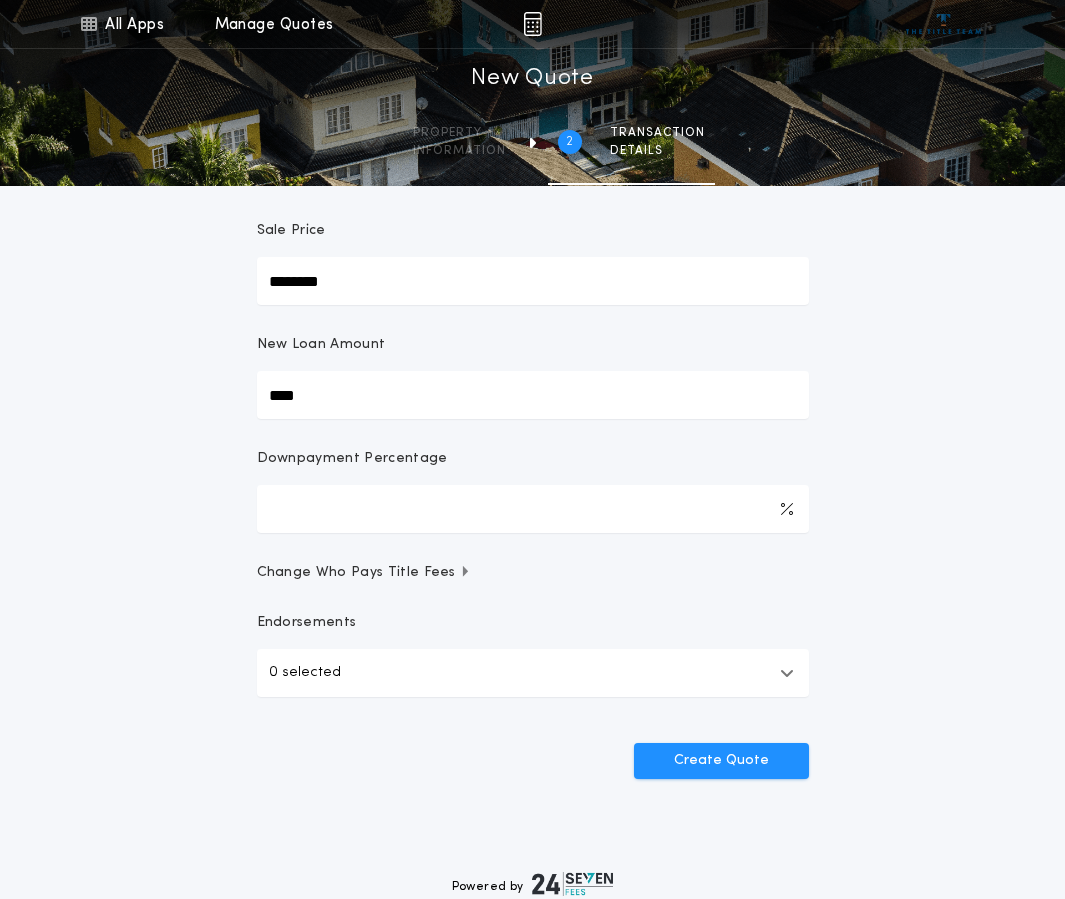 type on "******" 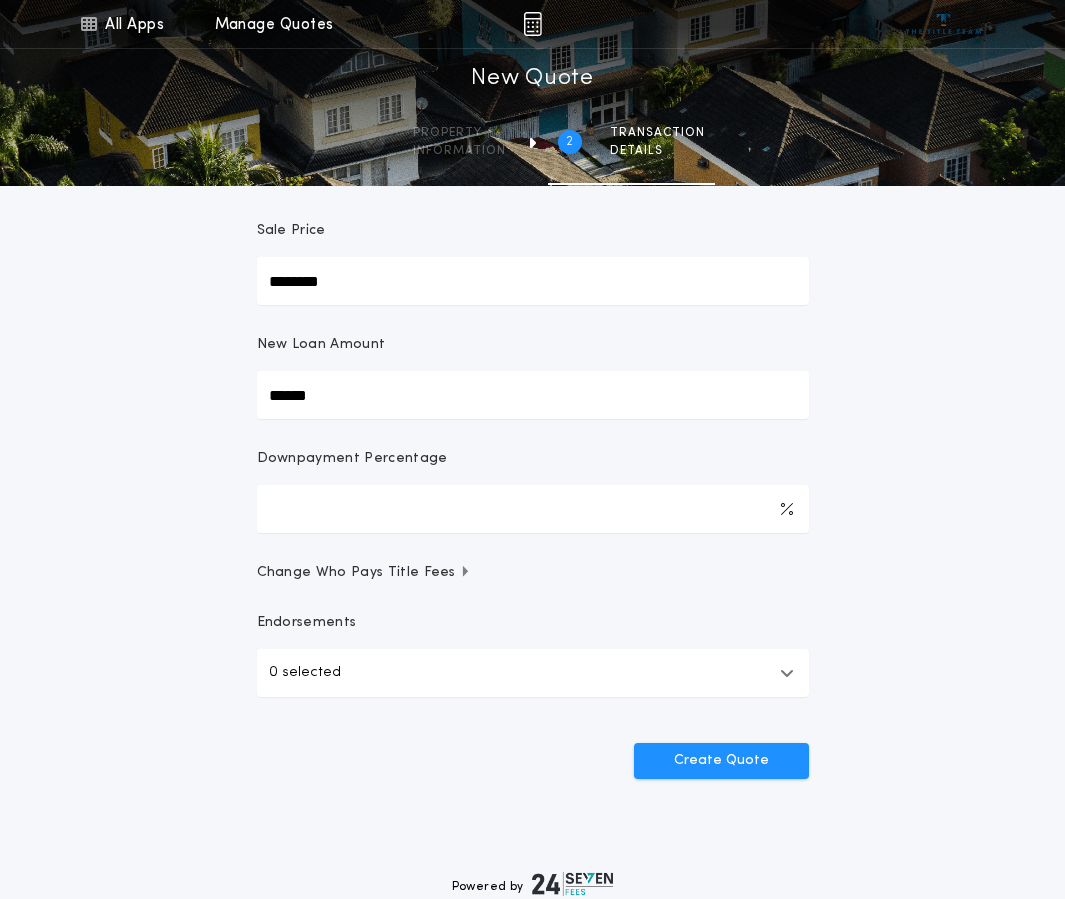 type on "*******" 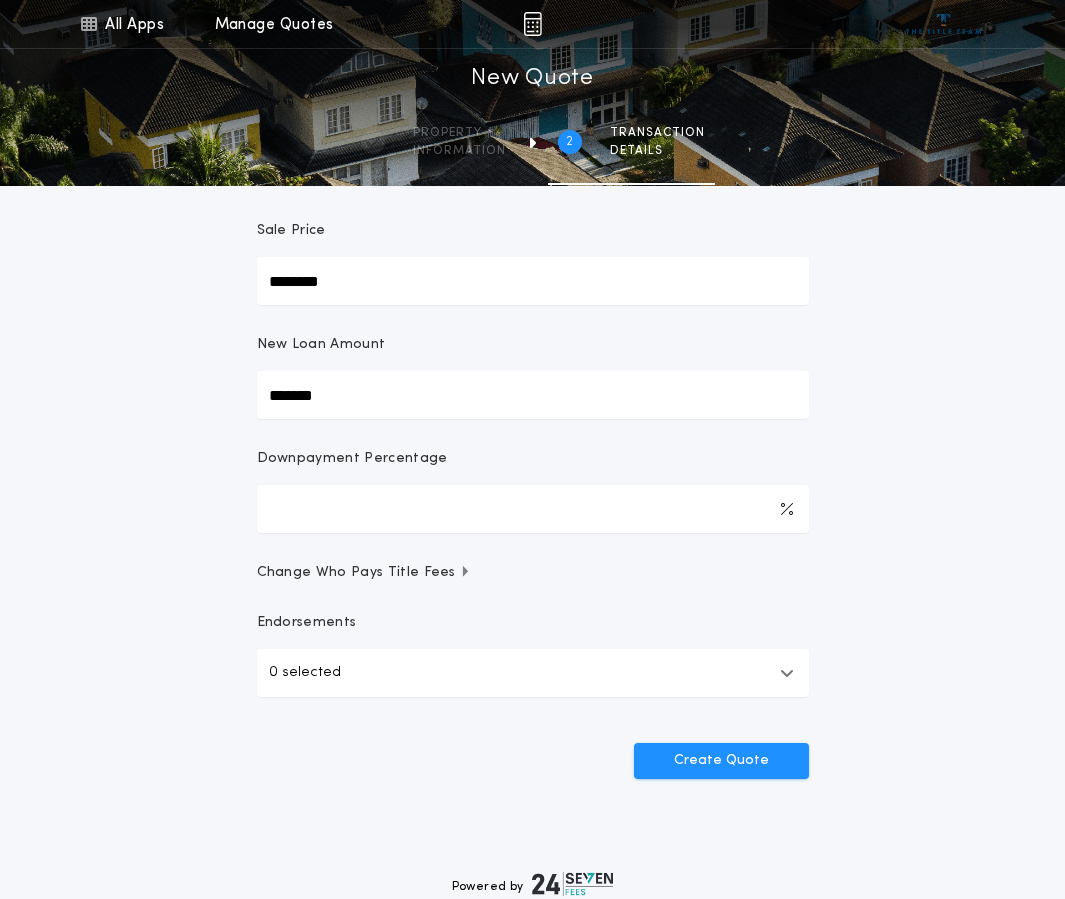 type on "********" 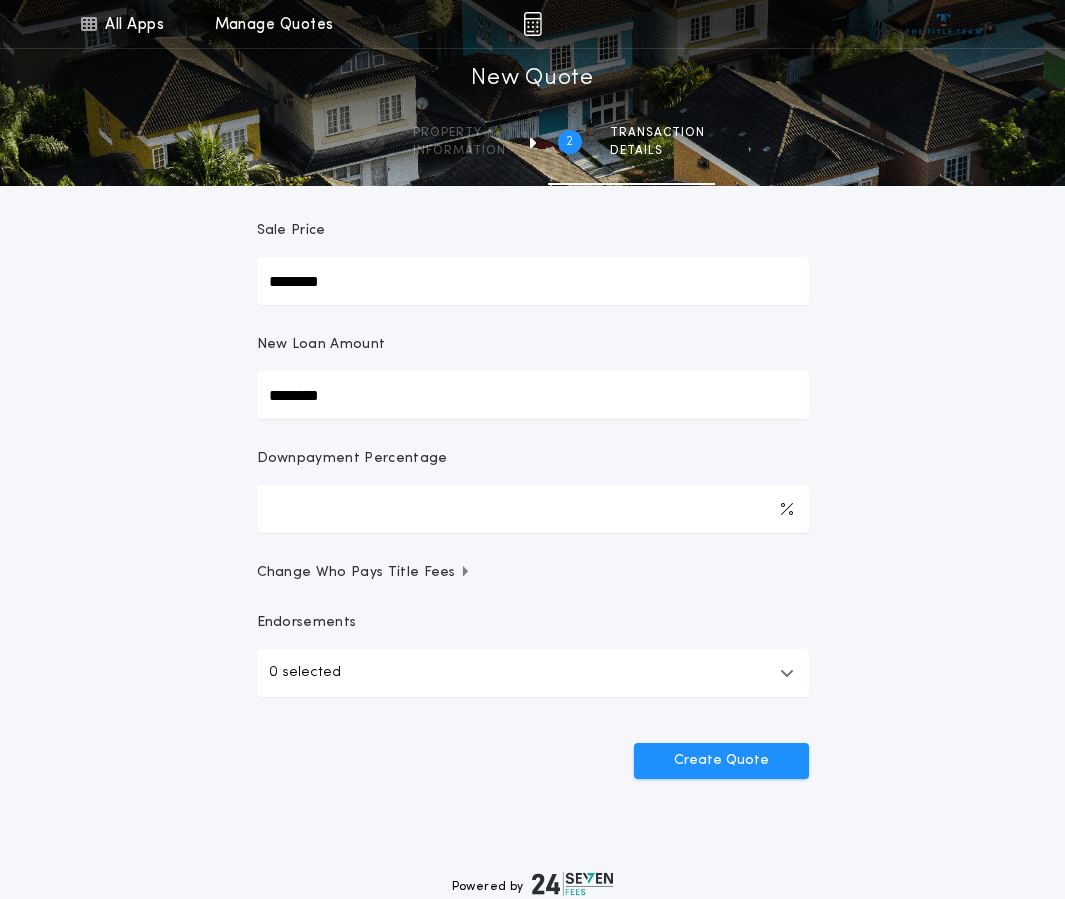 drag, startPoint x: 379, startPoint y: 412, endPoint x: 95, endPoint y: 365, distance: 287.86282 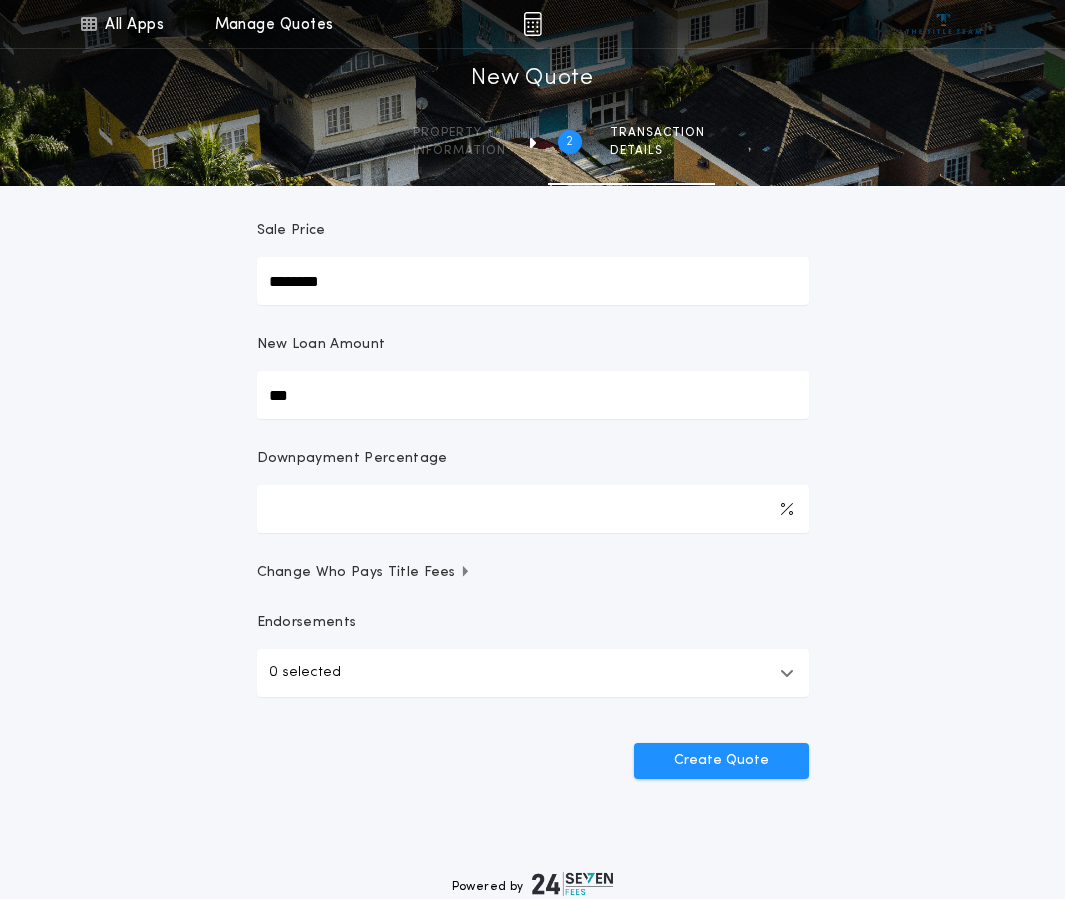 type on "****" 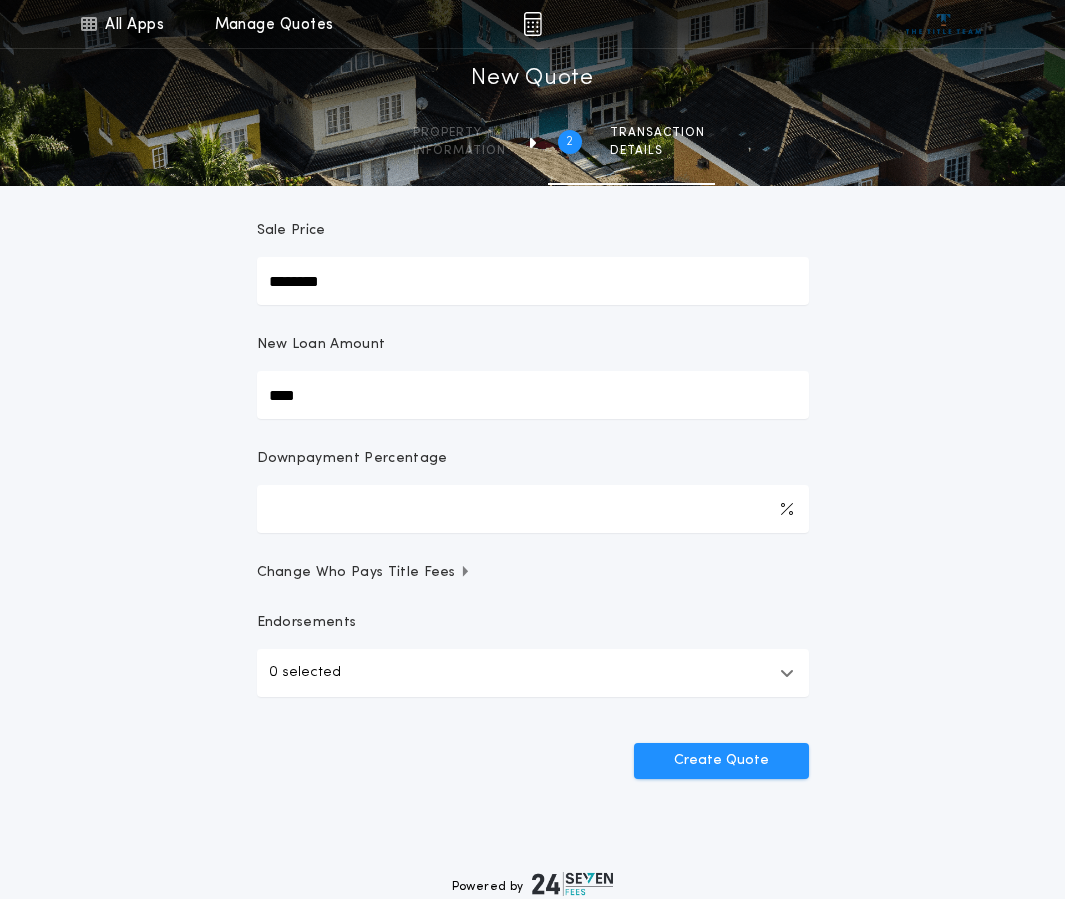 type on "******" 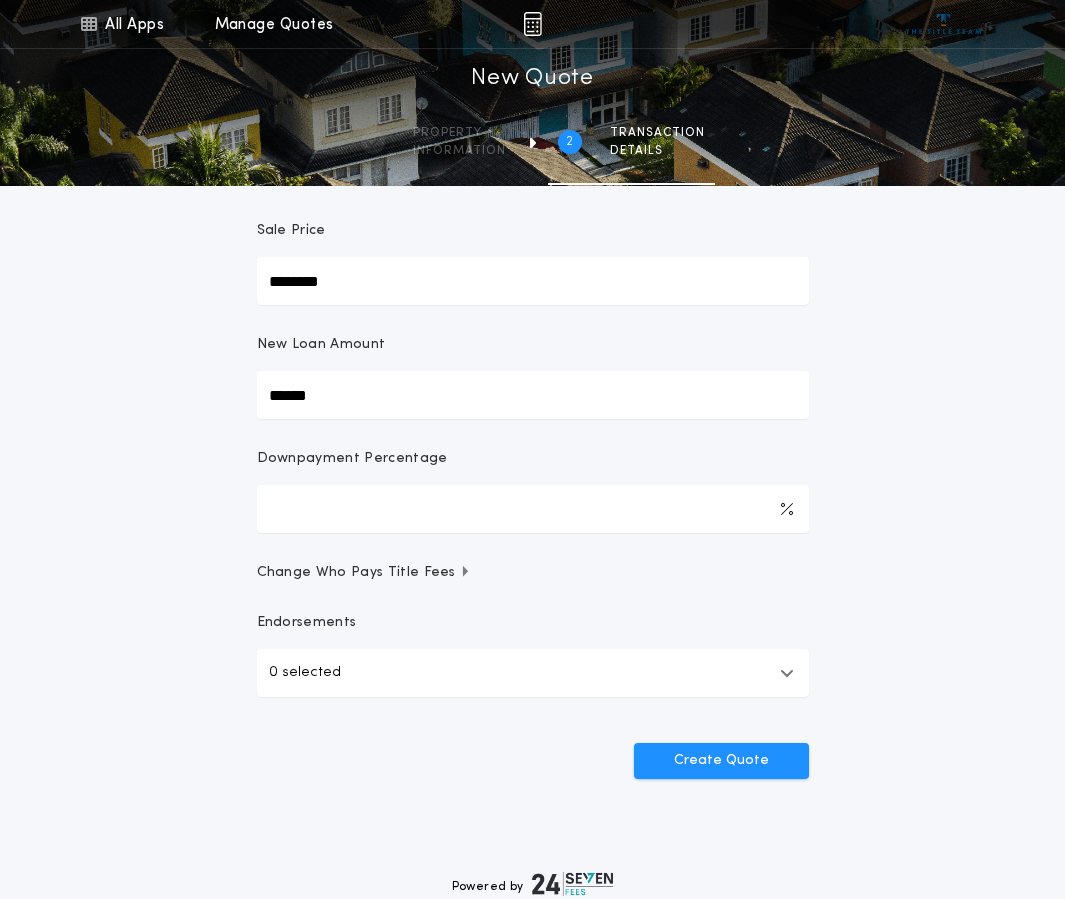 type on "*******" 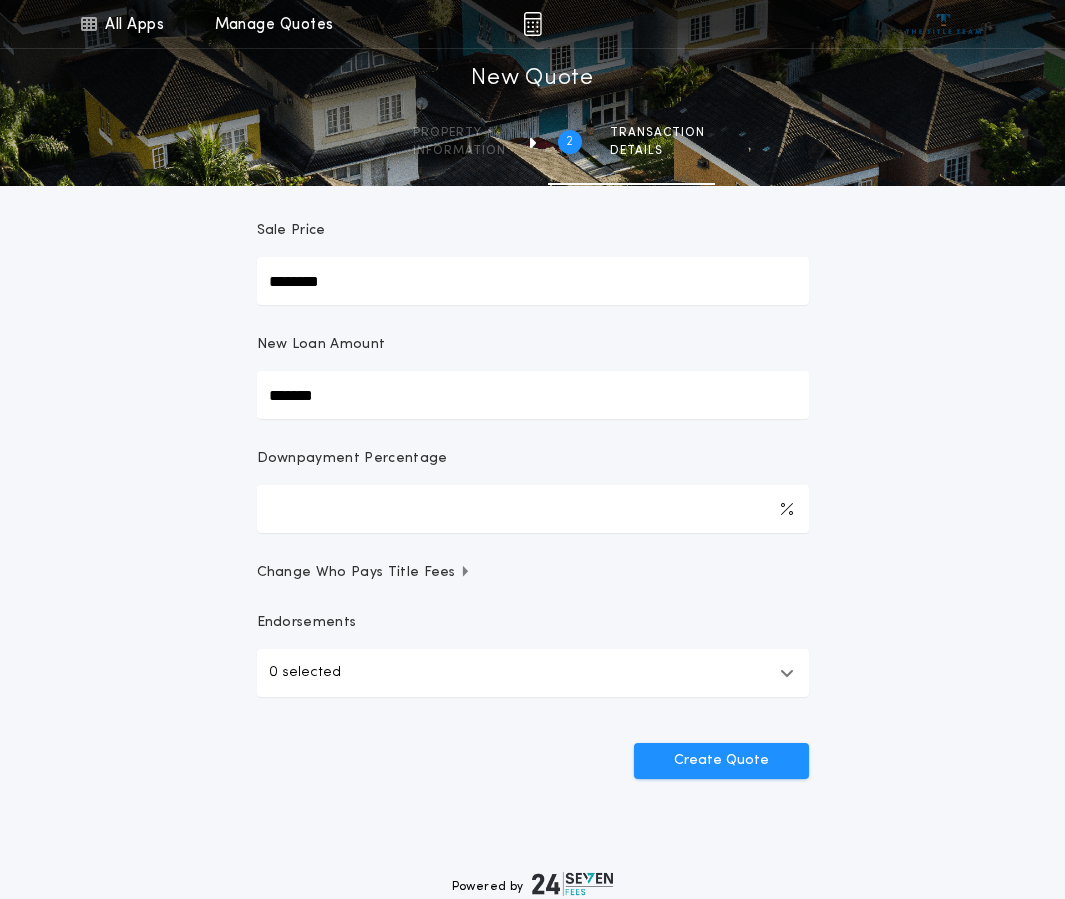 type on "********" 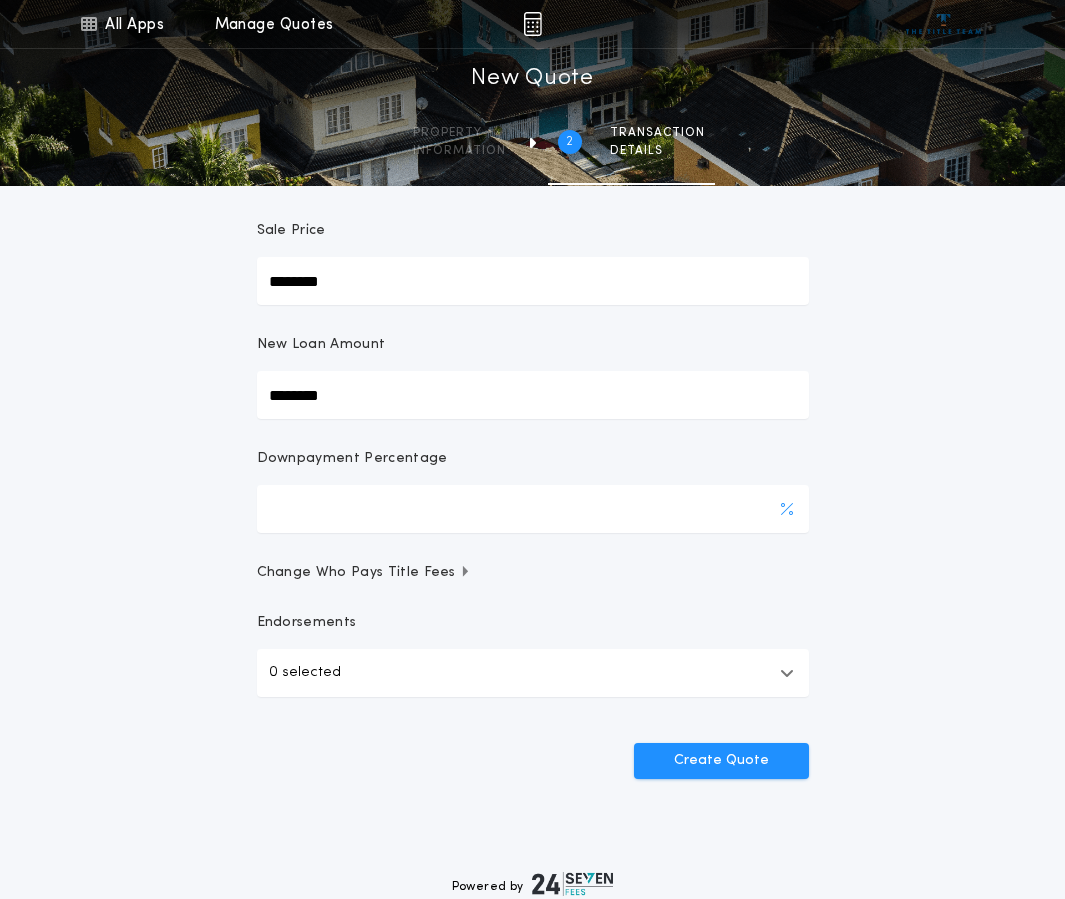 click on "****" at bounding box center (533, 509) 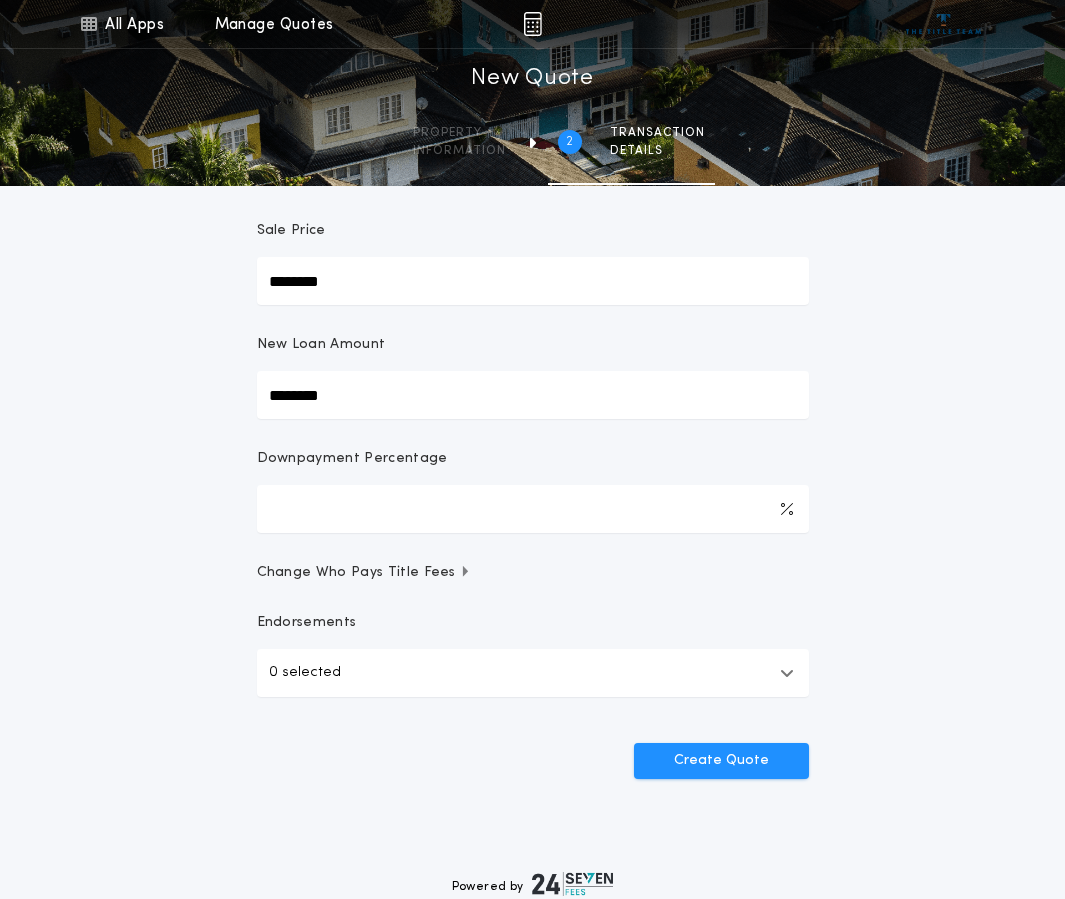 click on "**********" at bounding box center [532, 328] 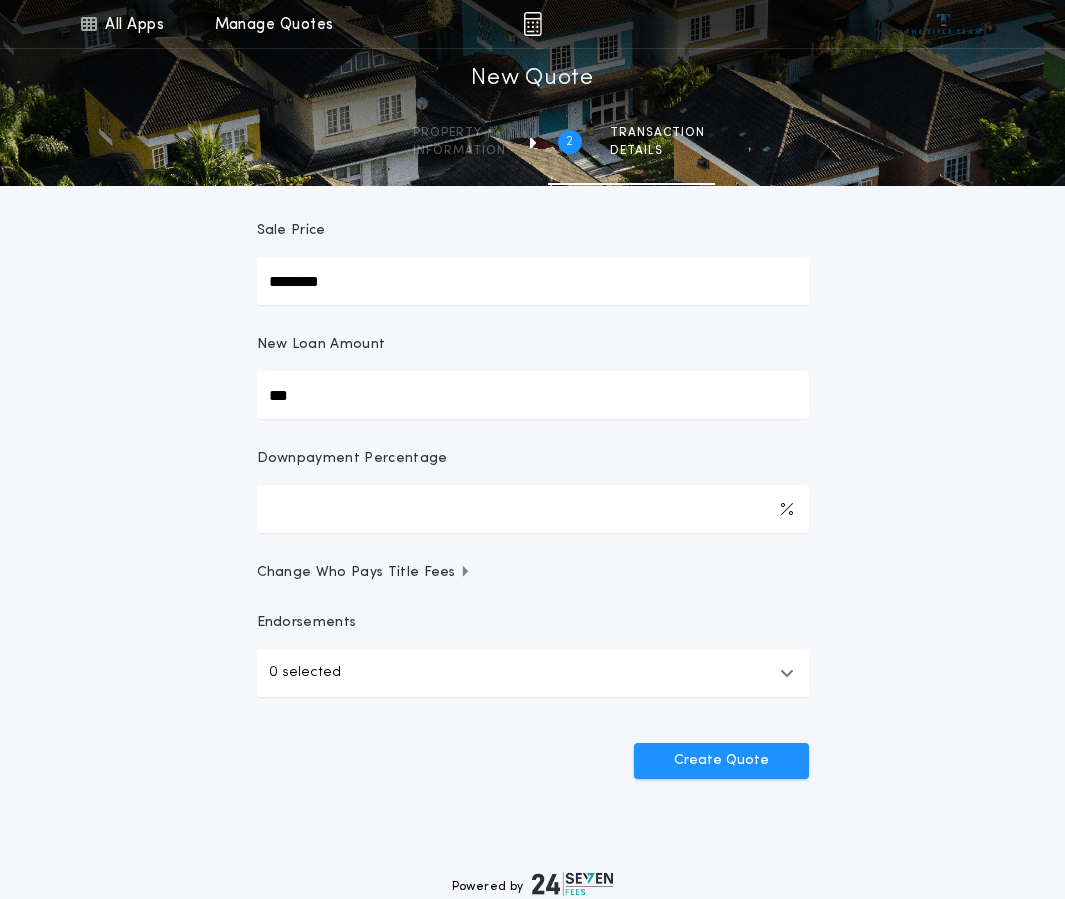 type on "****" 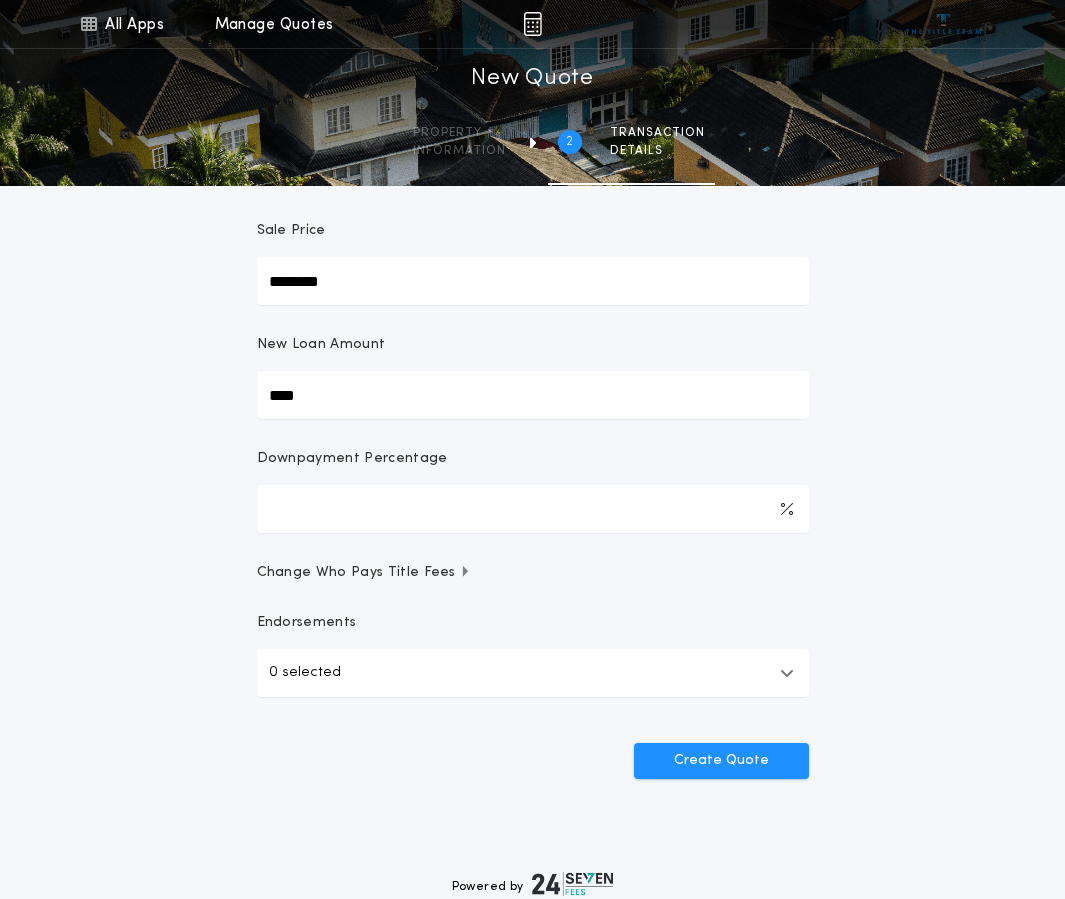 type on "******" 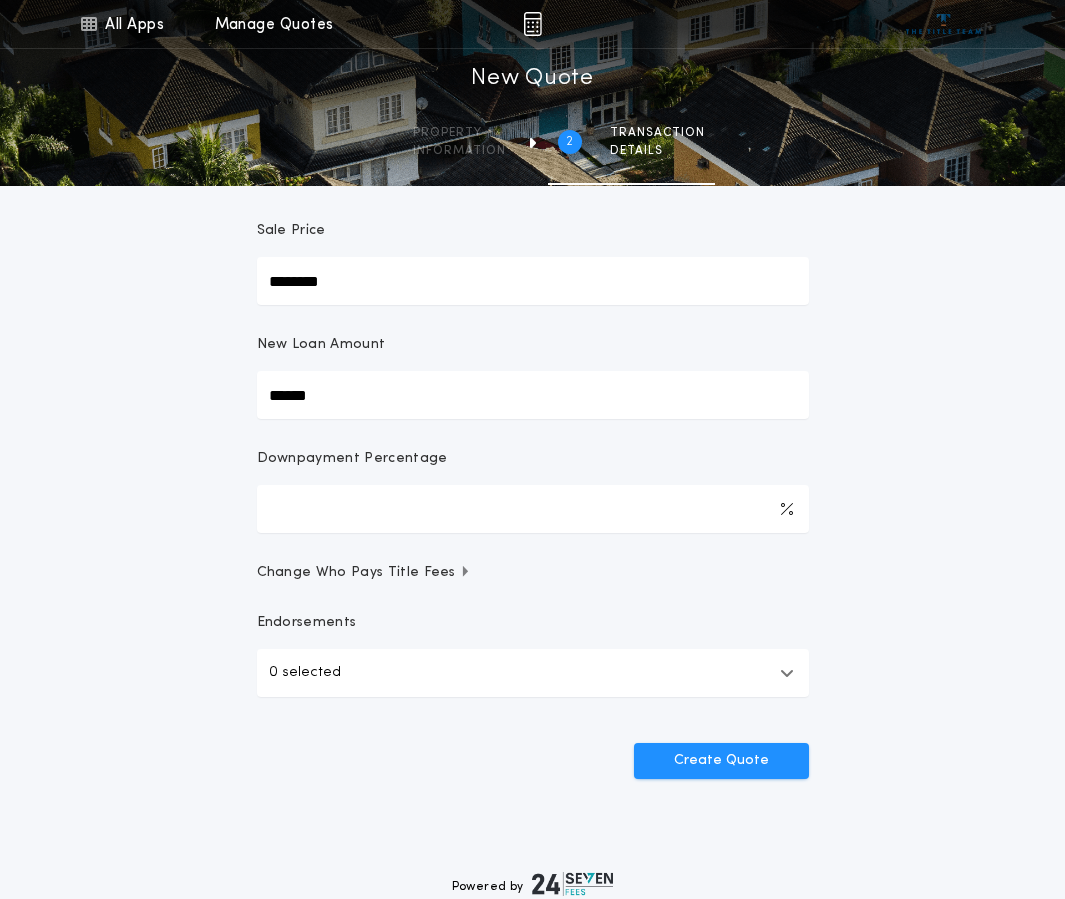 type on "*******" 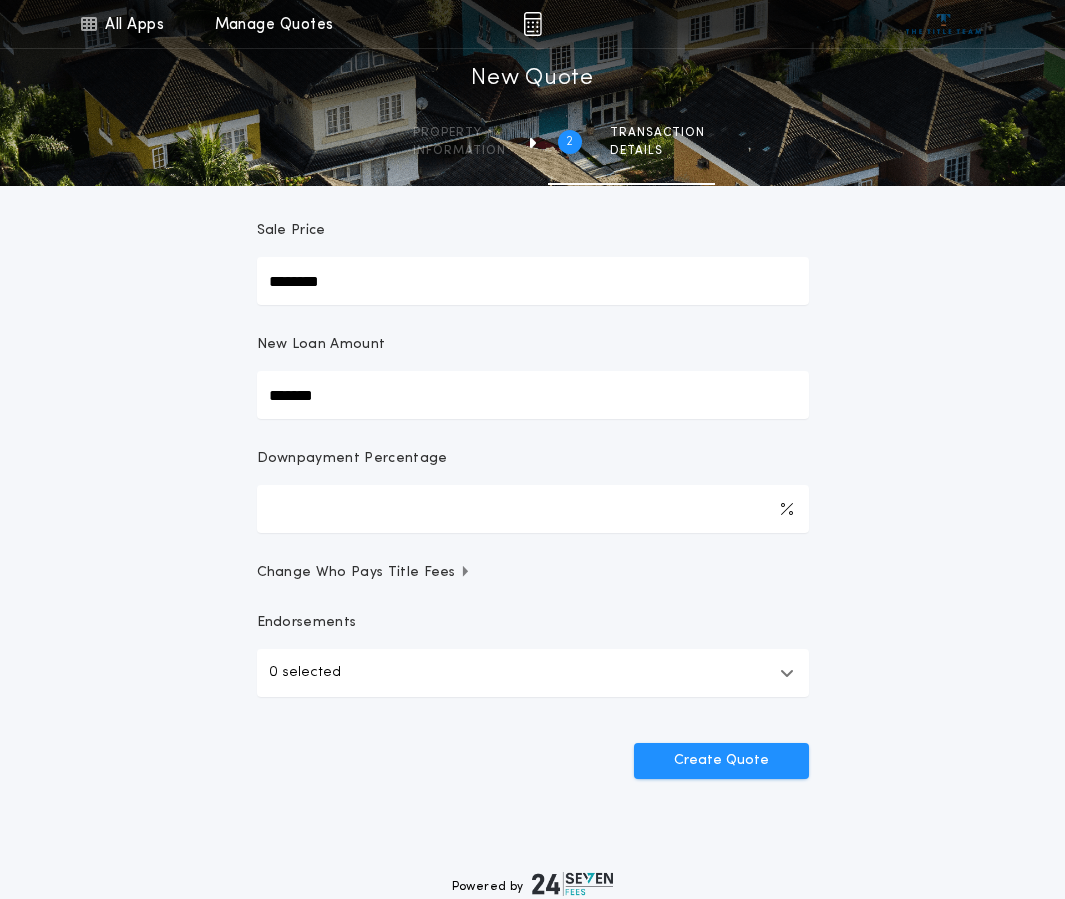 type on "********" 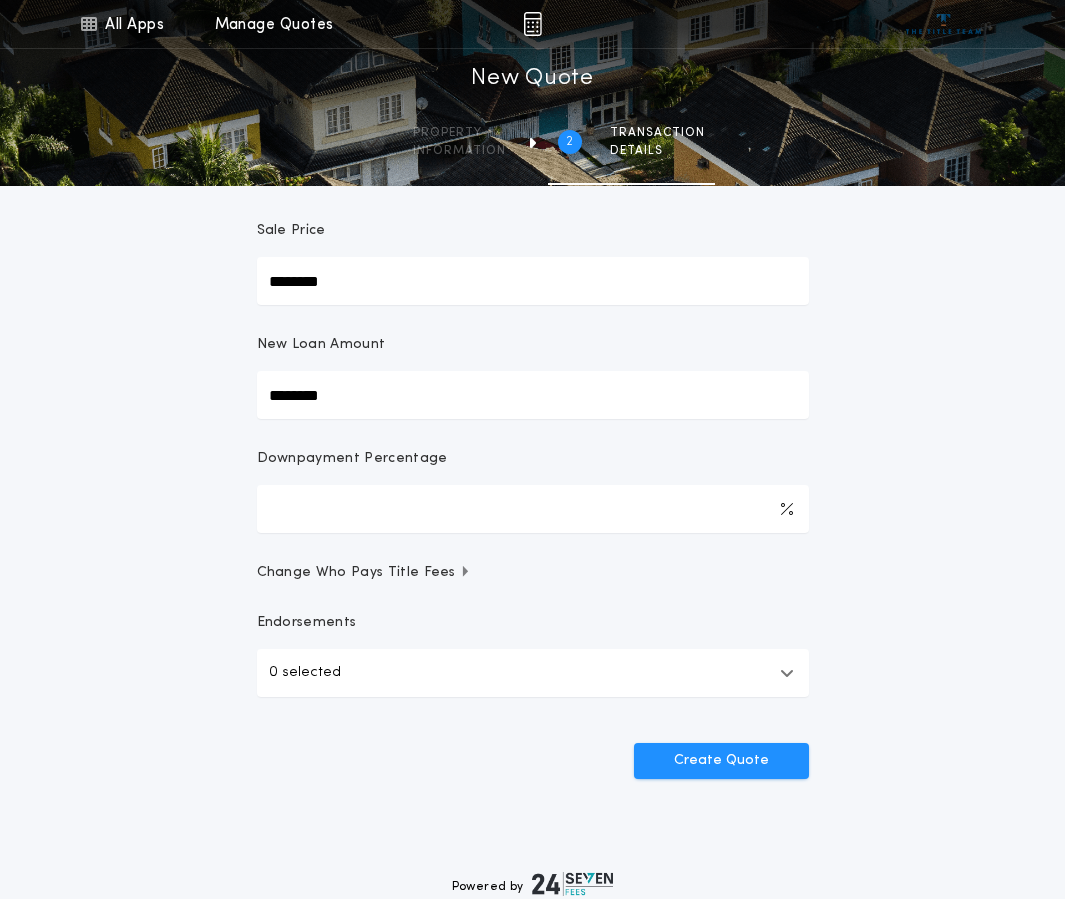 type on "********" 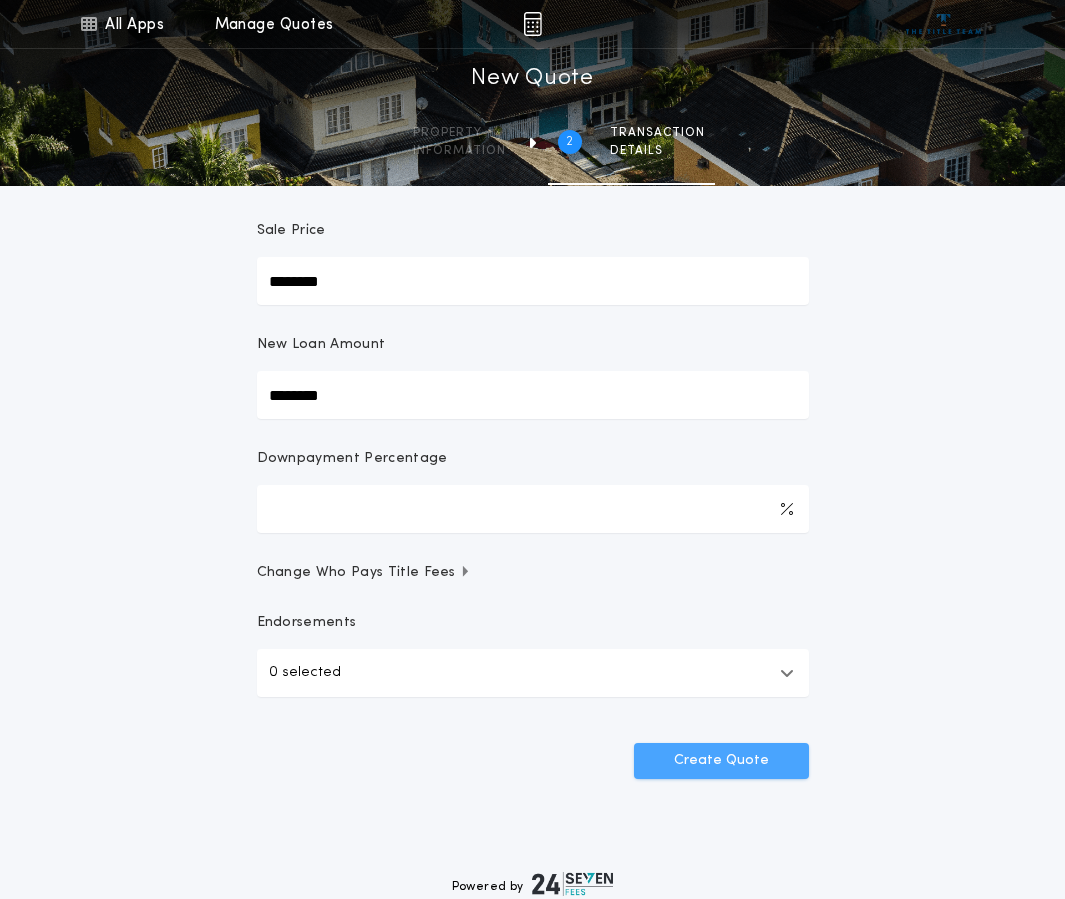 click on "Create Quote" at bounding box center [721, 761] 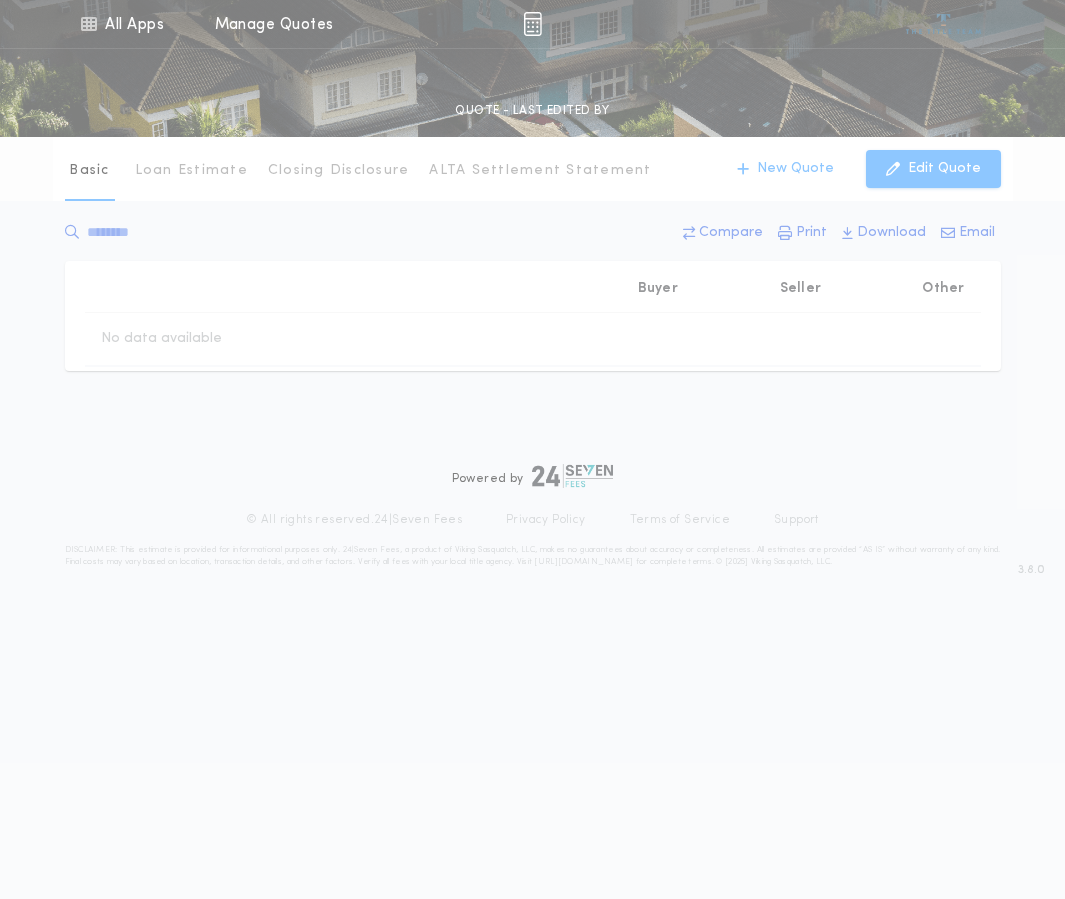 scroll, scrollTop: 0, scrollLeft: 0, axis: both 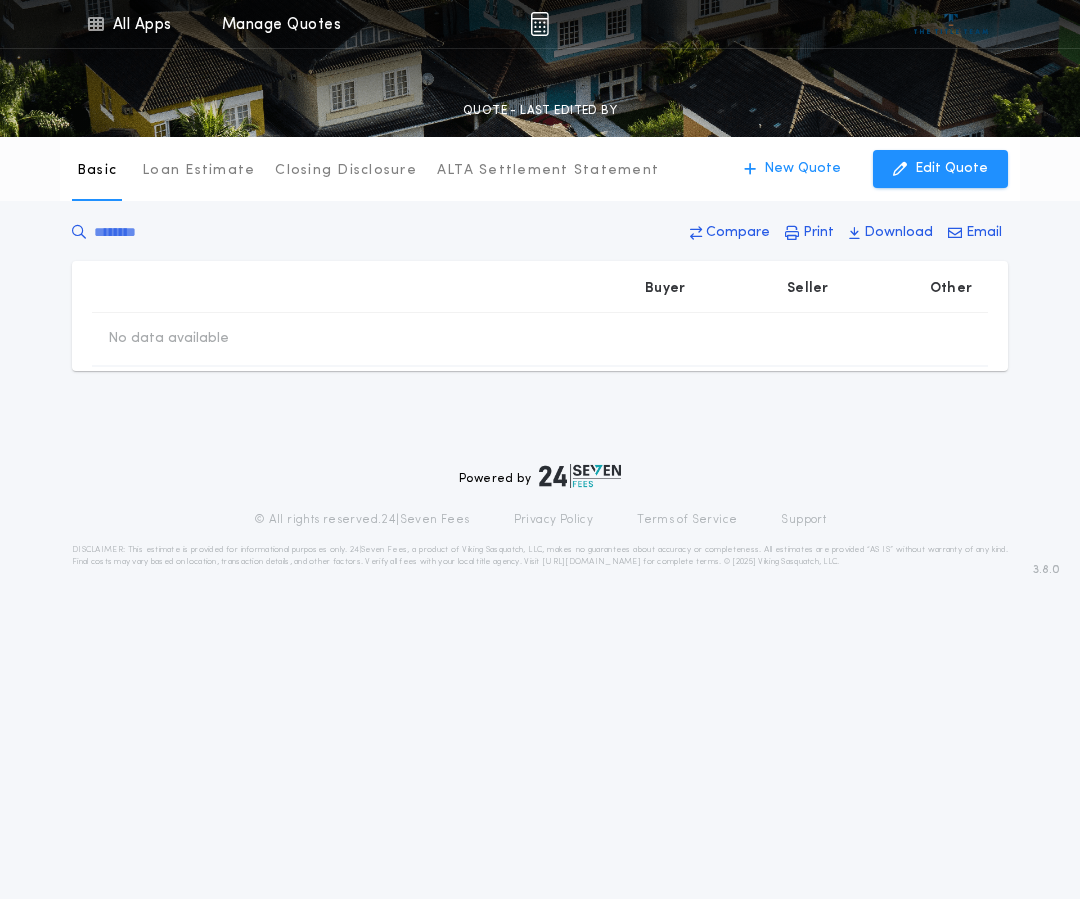 type on "********" 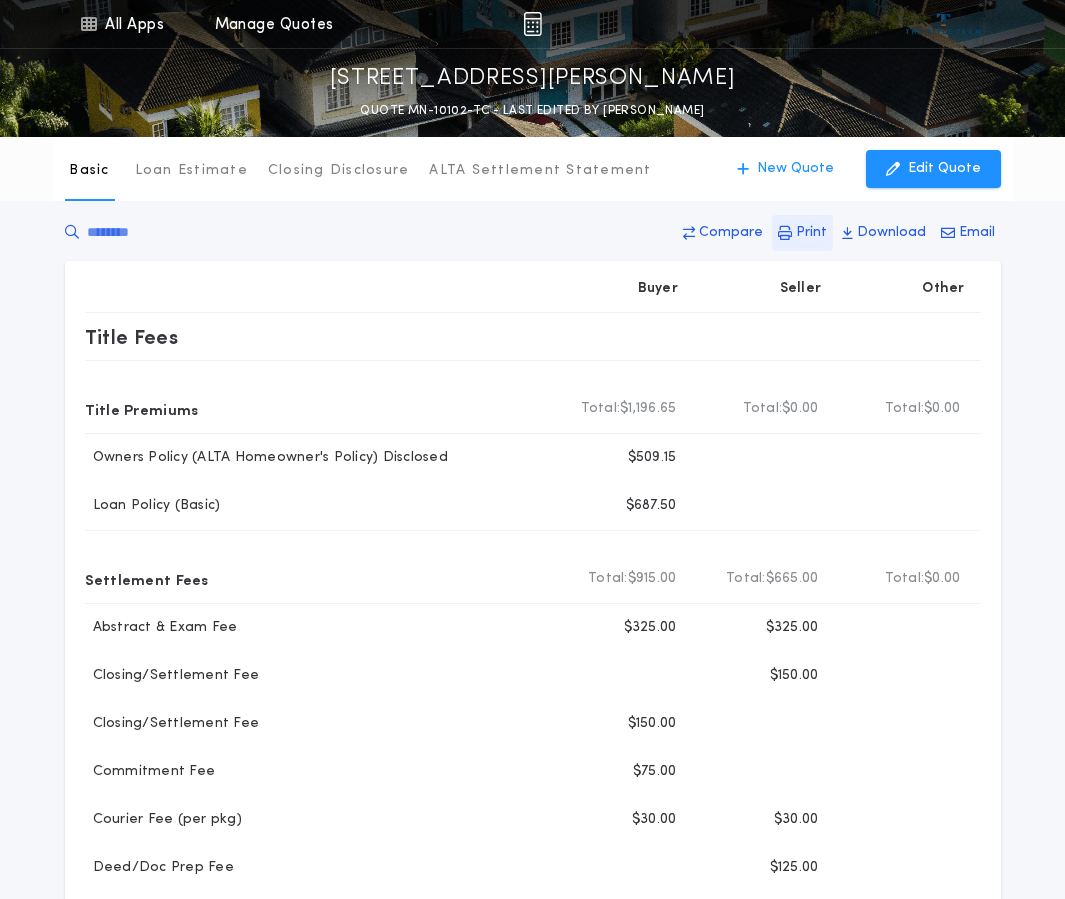 click on "Print" at bounding box center [802, 233] 